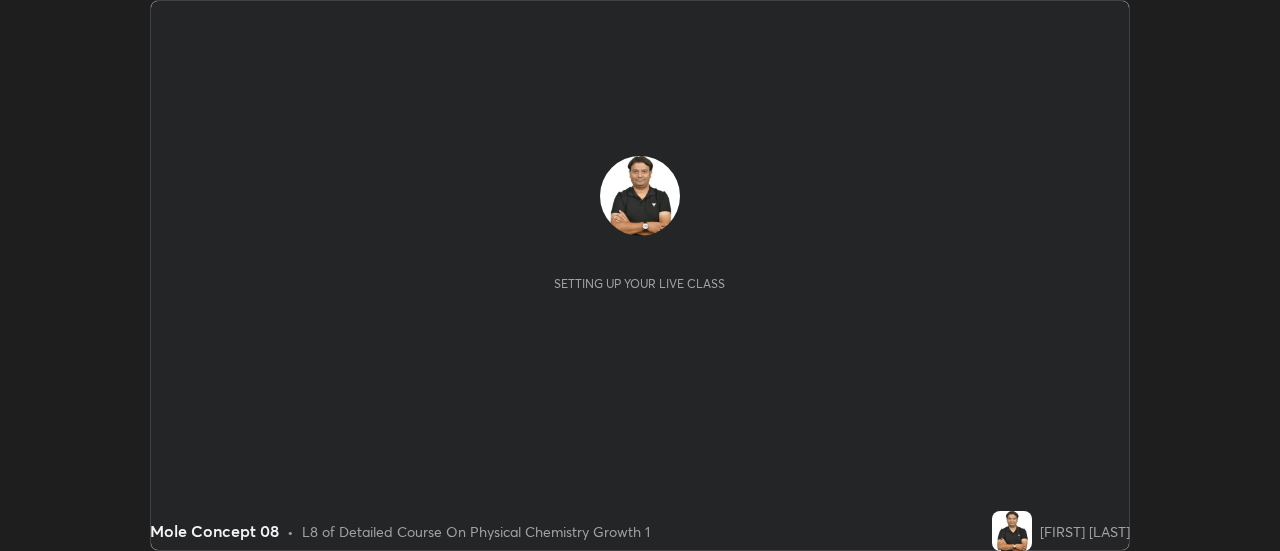 scroll, scrollTop: 0, scrollLeft: 0, axis: both 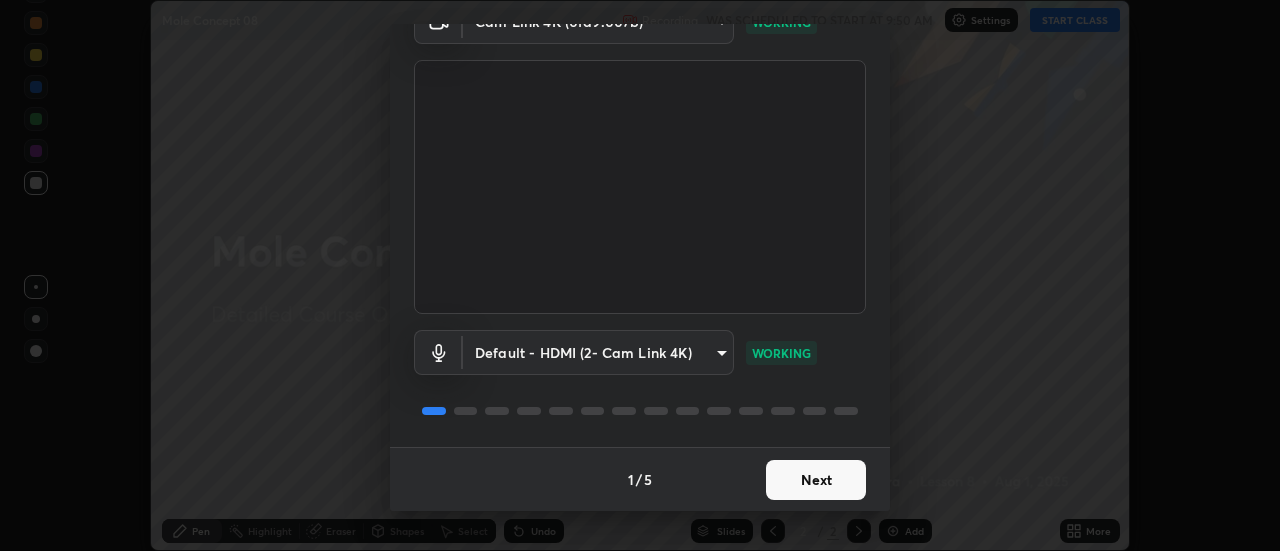 click on "Next" at bounding box center [816, 480] 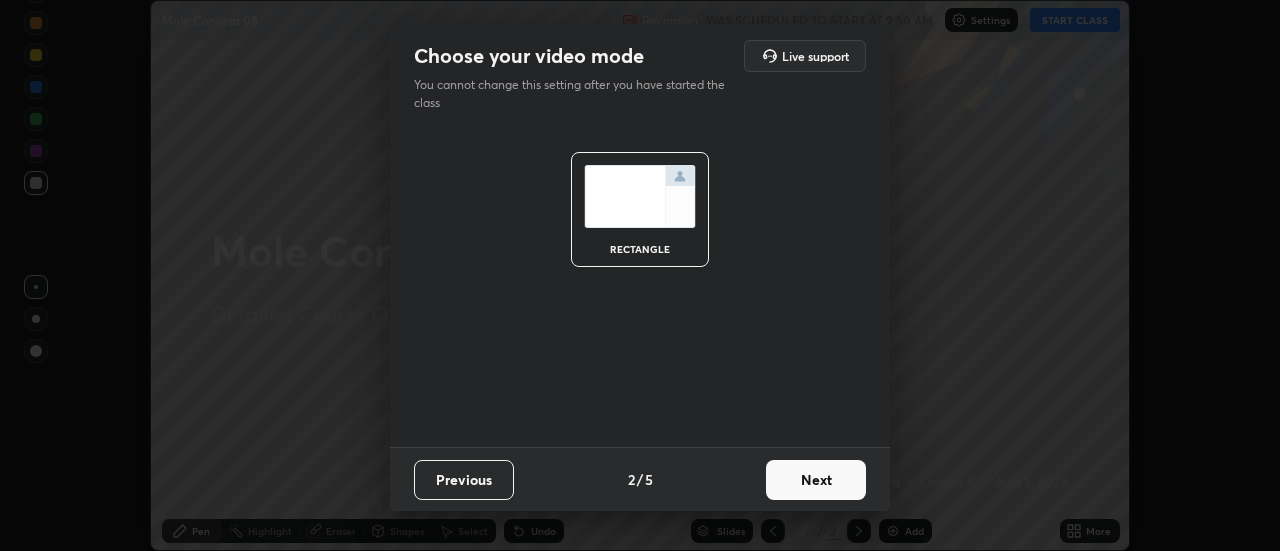 scroll, scrollTop: 0, scrollLeft: 0, axis: both 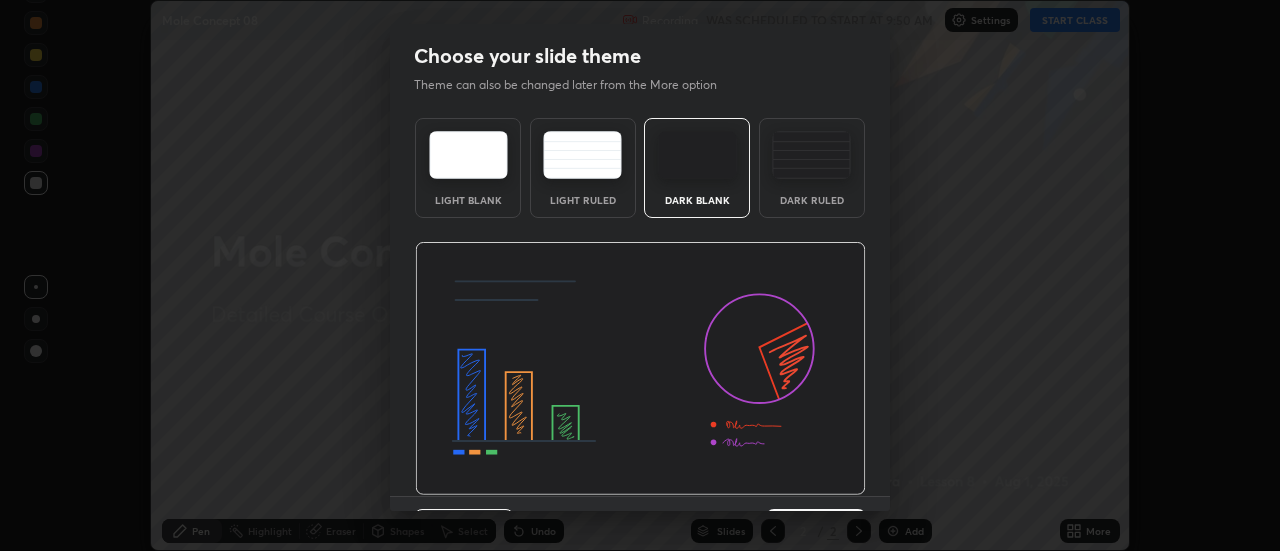 click at bounding box center [640, 369] 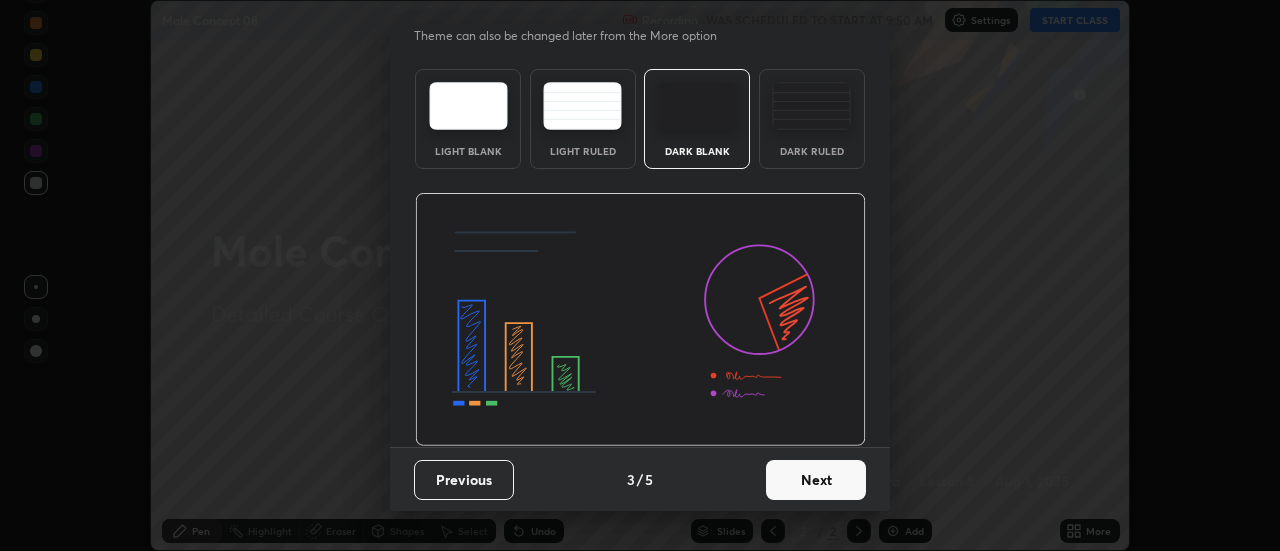 click on "Next" at bounding box center (816, 480) 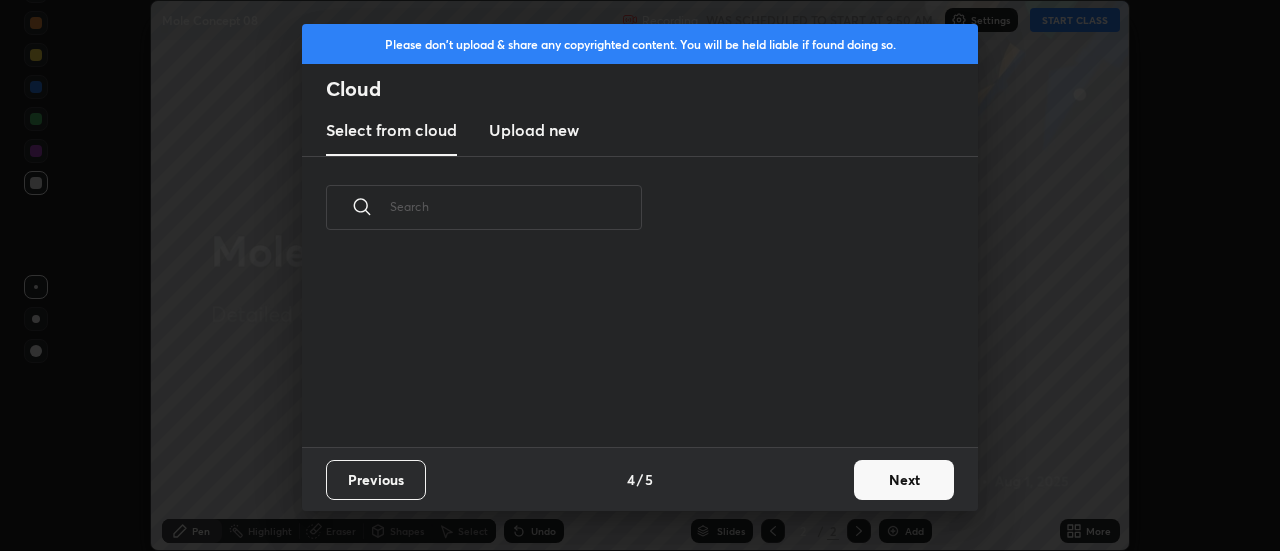 click on "Next" at bounding box center (904, 480) 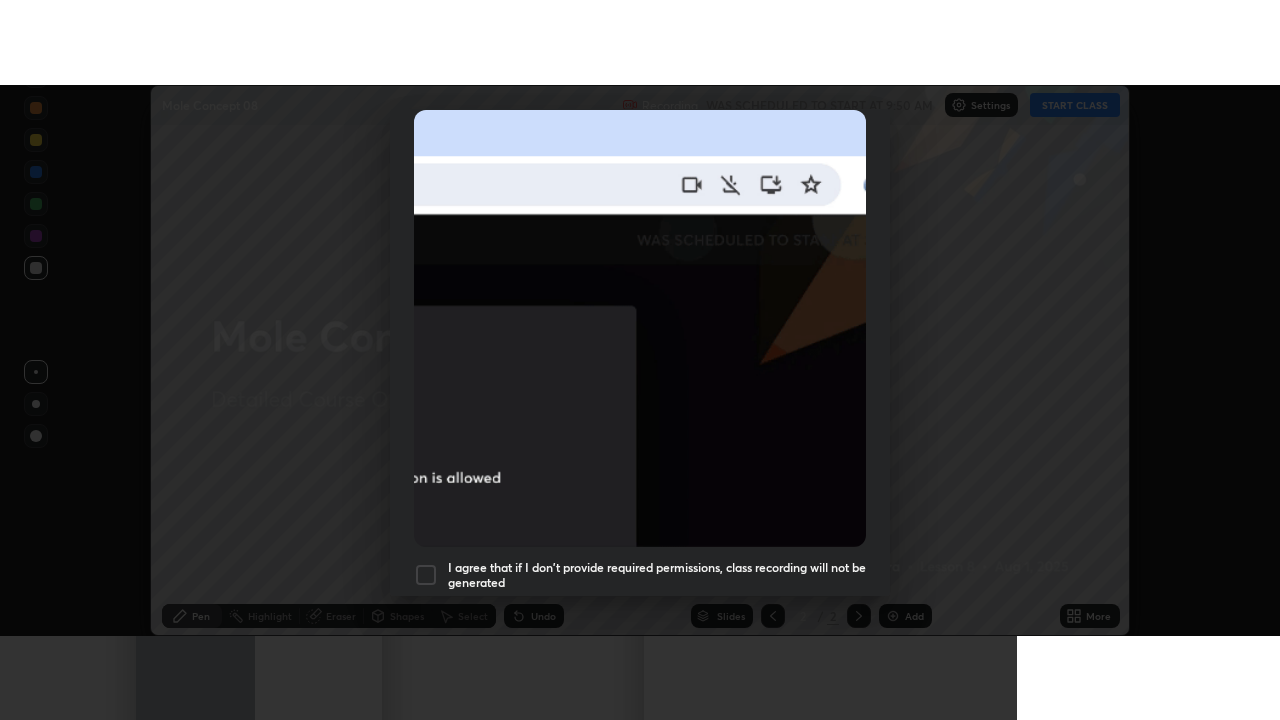 scroll, scrollTop: 513, scrollLeft: 0, axis: vertical 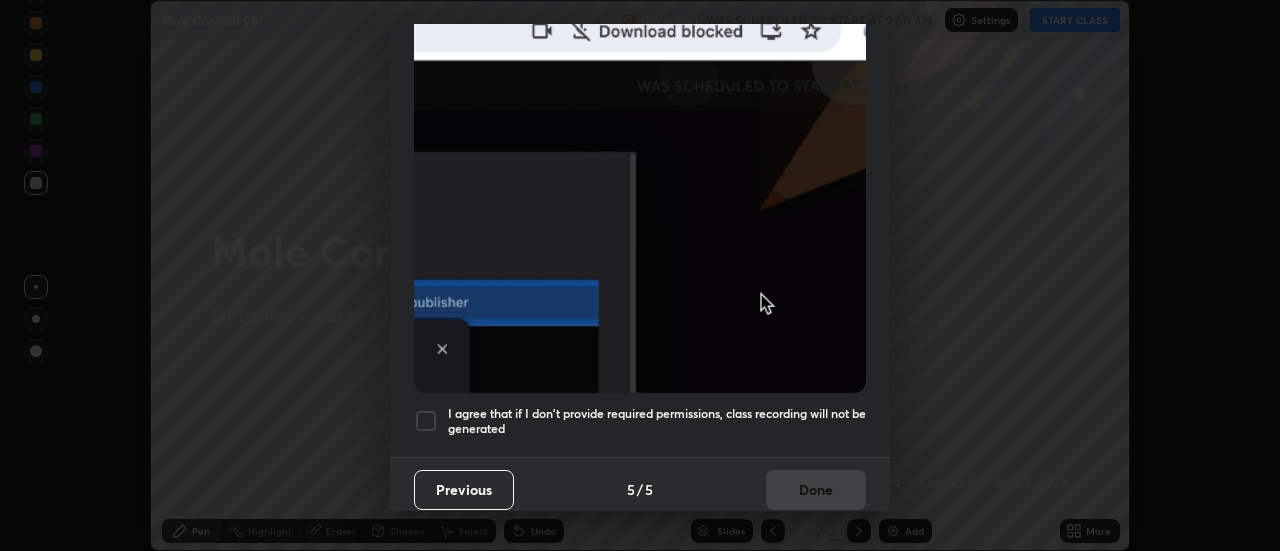 click at bounding box center (426, 421) 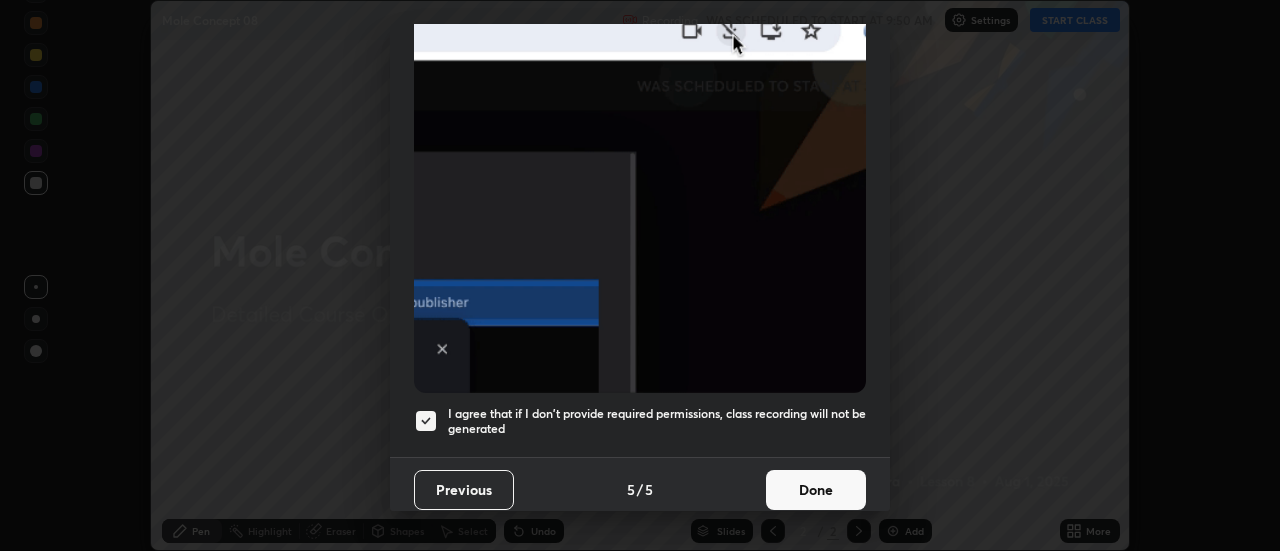 click on "Done" at bounding box center [816, 490] 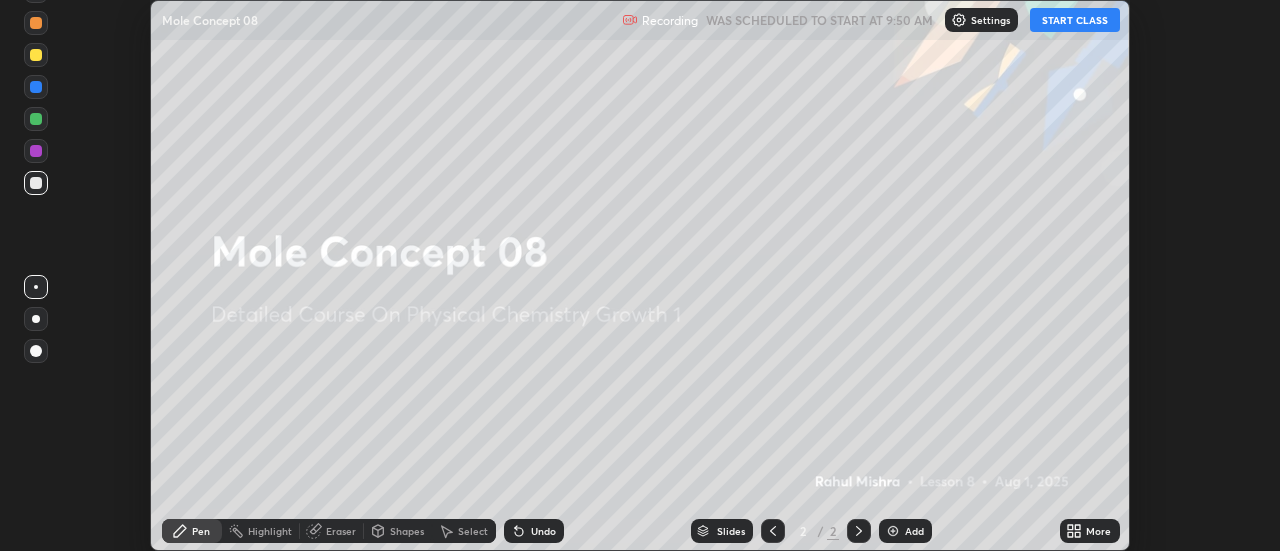 click on "START CLASS" at bounding box center [1075, 20] 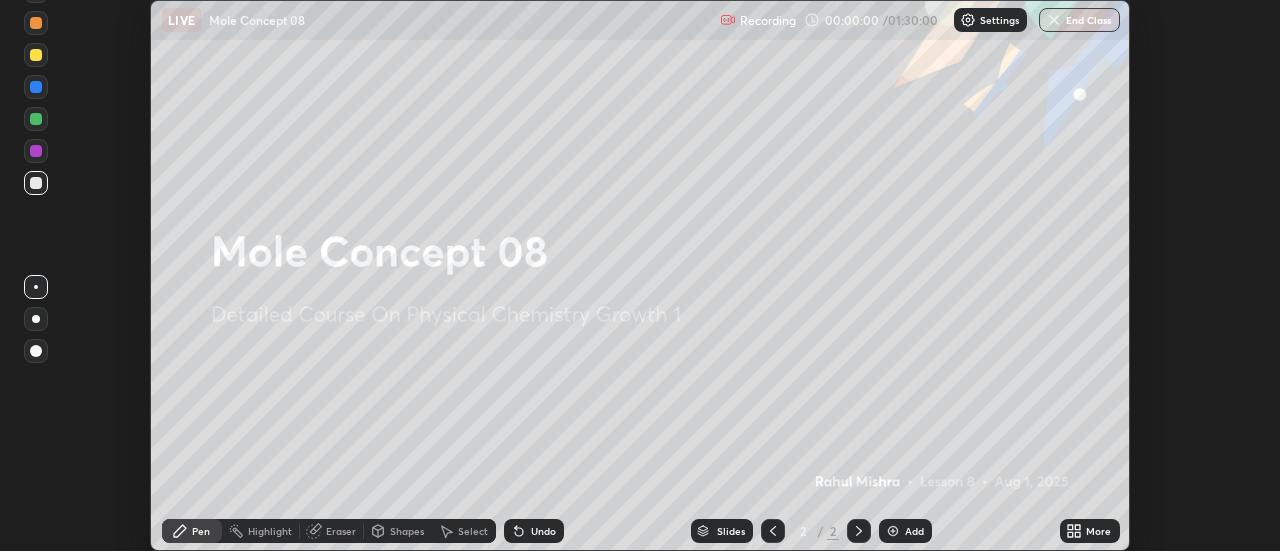 click 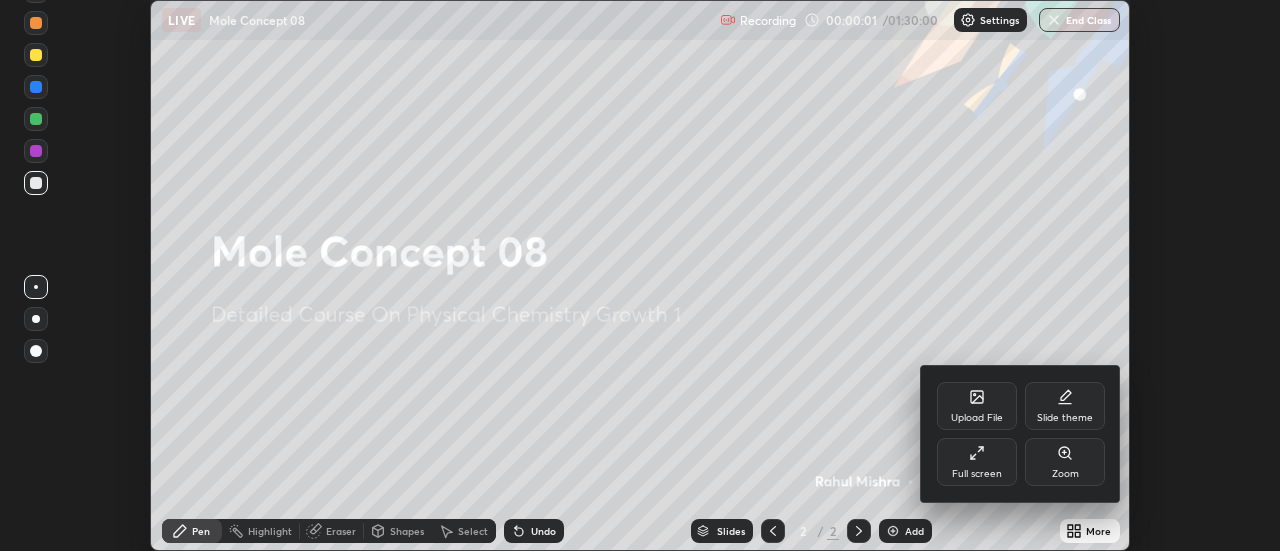 click on "Full screen" at bounding box center (977, 462) 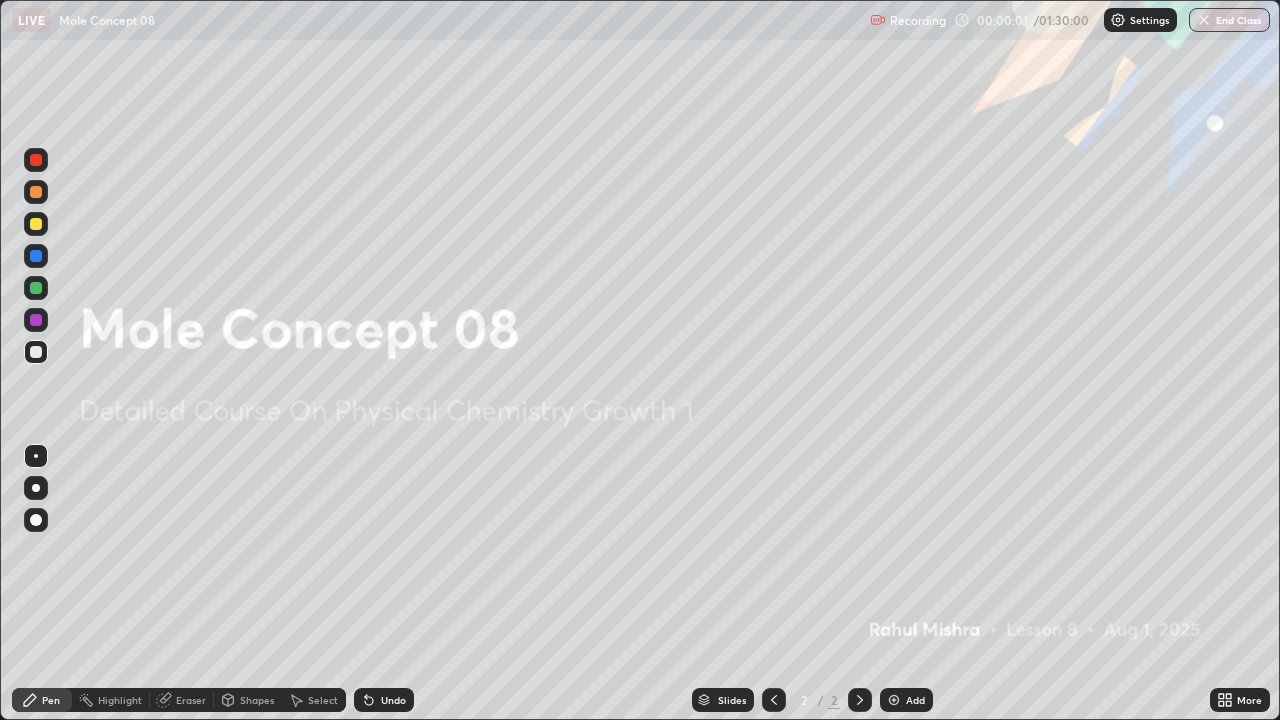 scroll, scrollTop: 99280, scrollLeft: 98720, axis: both 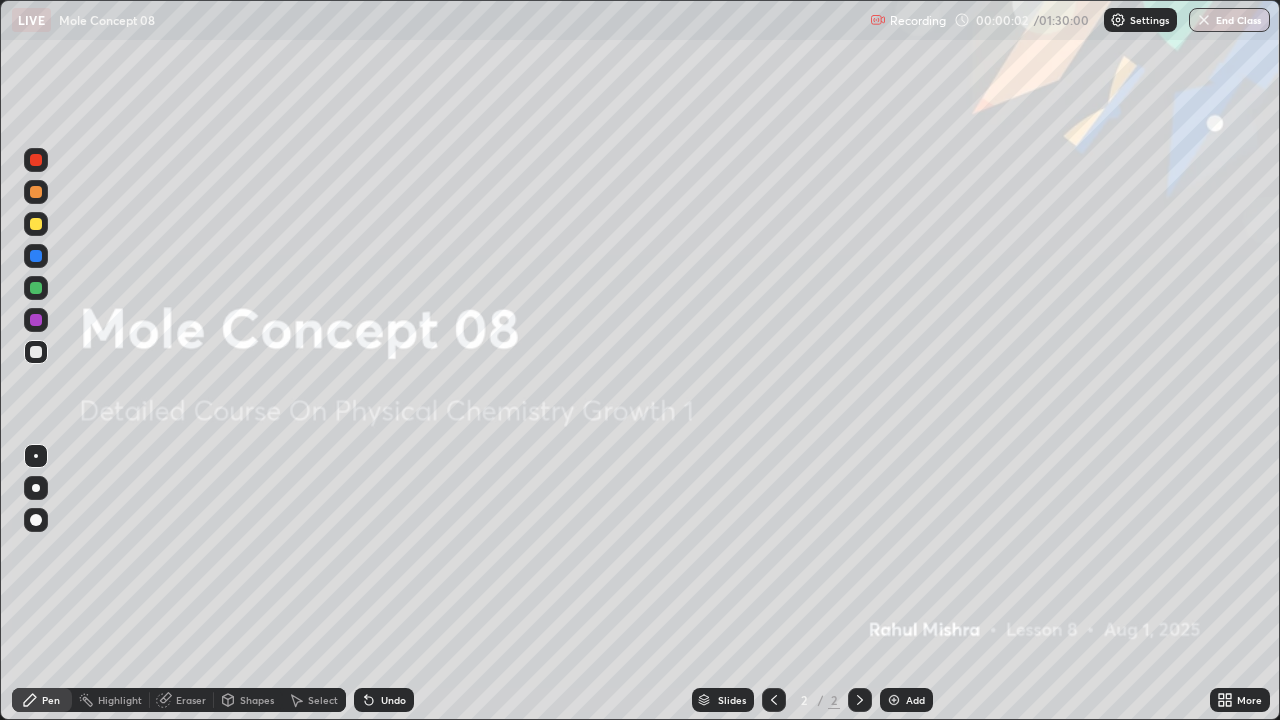 click on "Add" at bounding box center (906, 700) 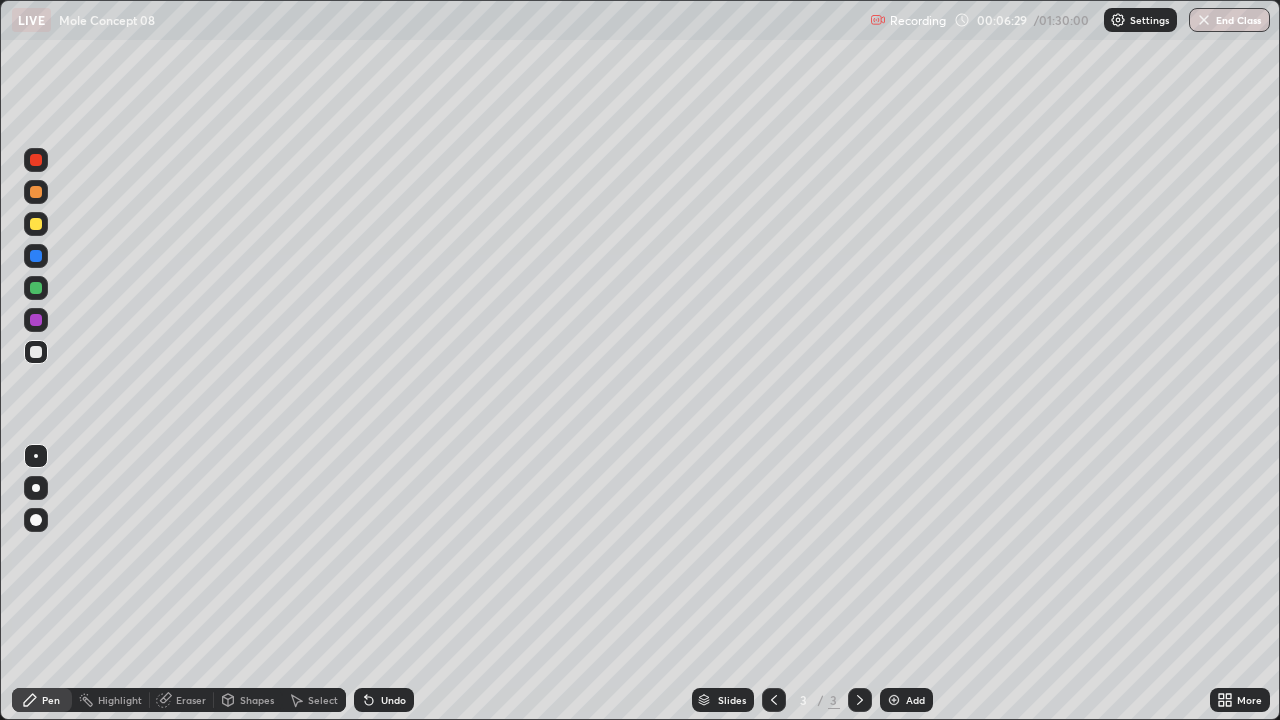 click at bounding box center [894, 700] 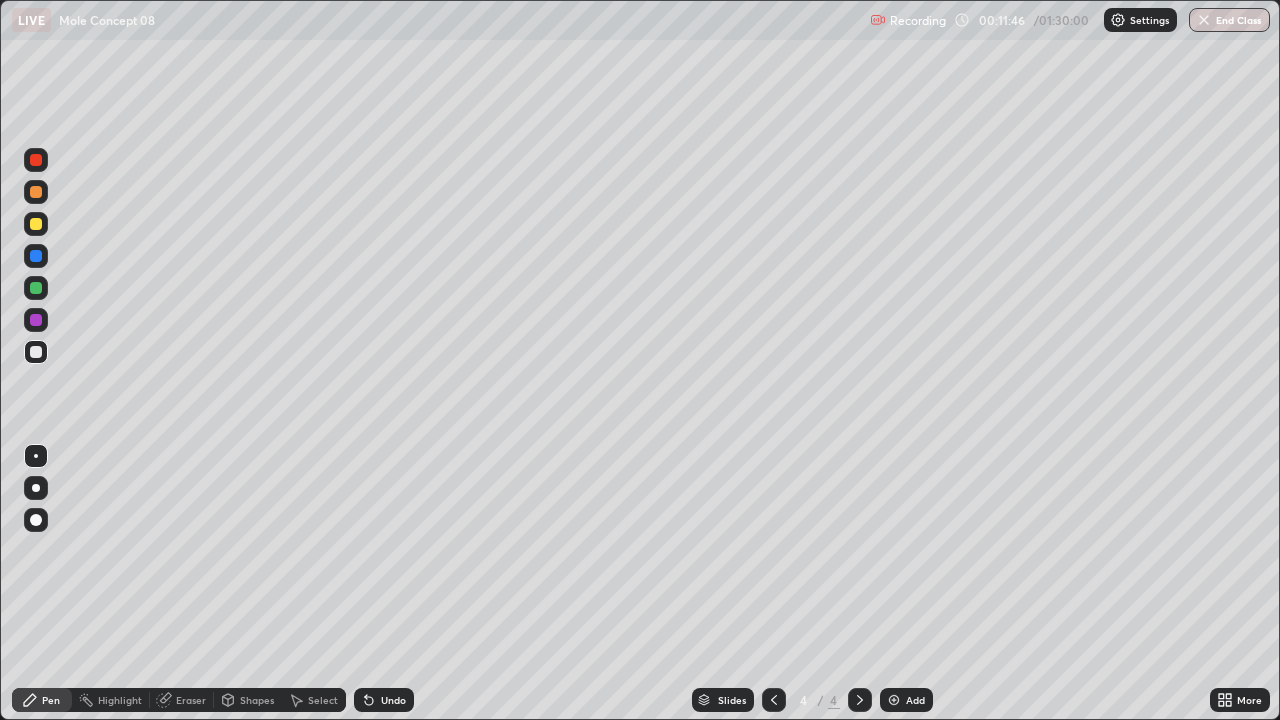 click at bounding box center [894, 700] 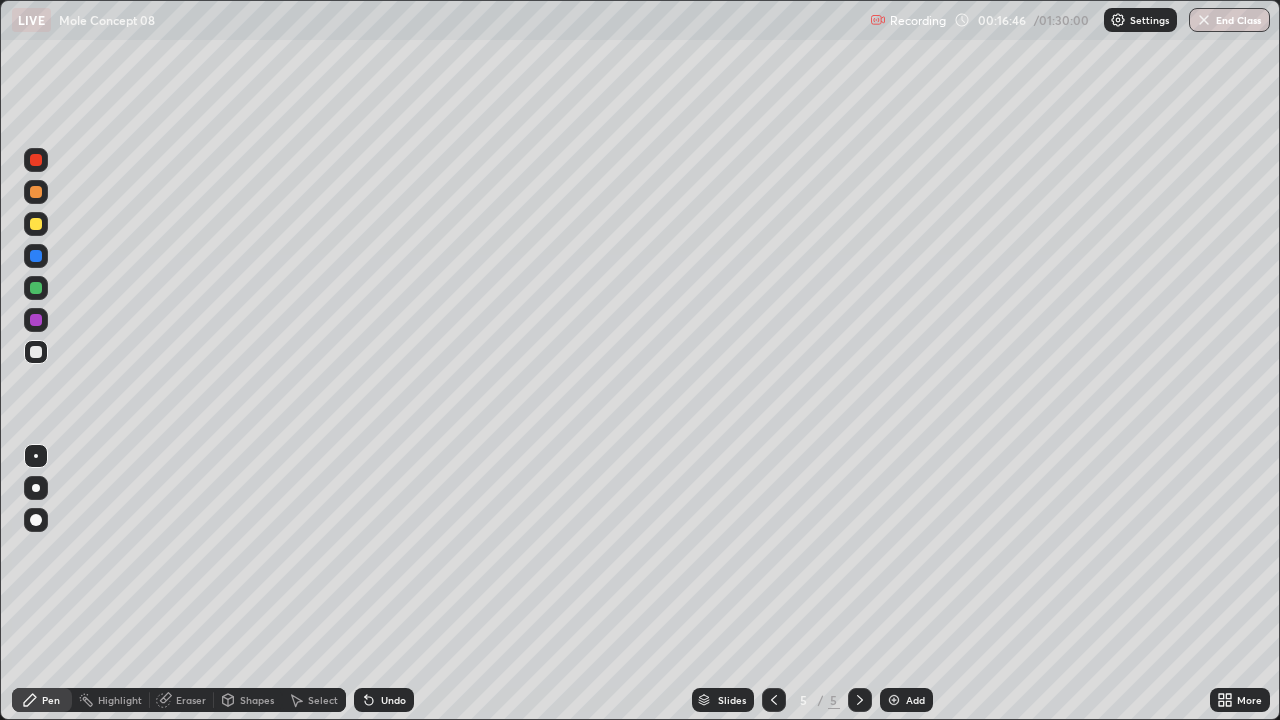 click on "Add" at bounding box center (906, 700) 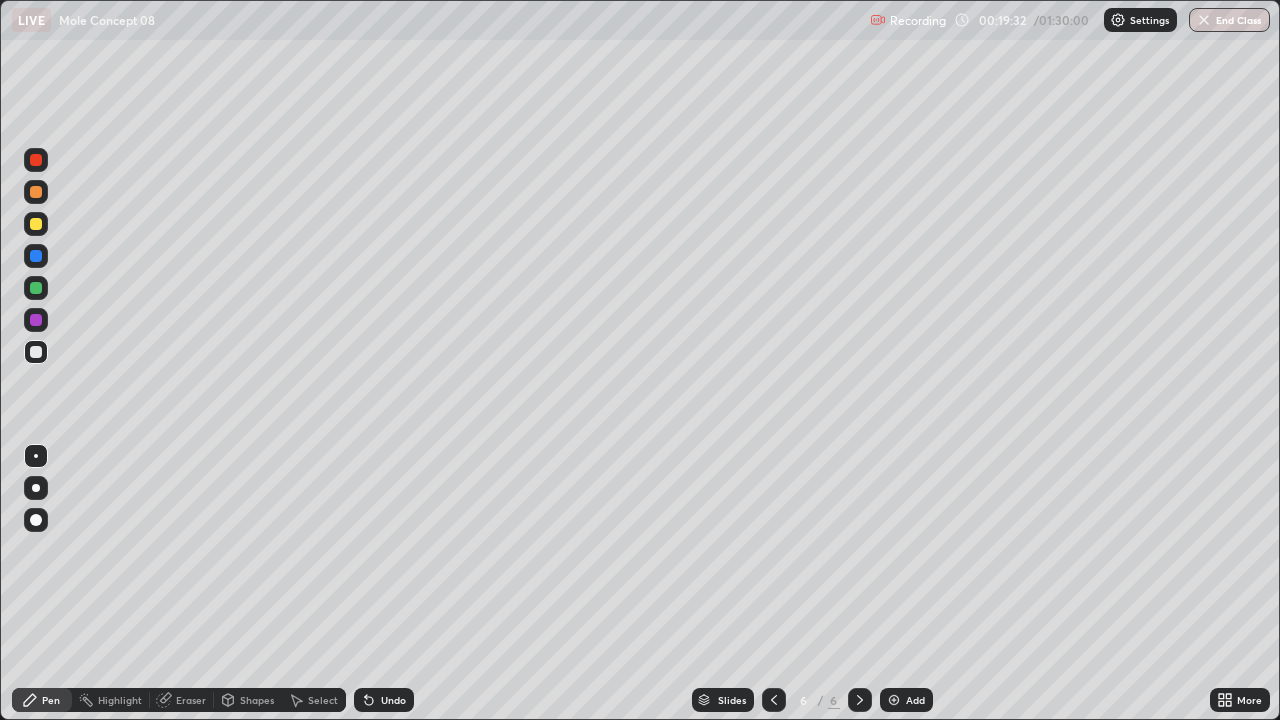 click at bounding box center [894, 700] 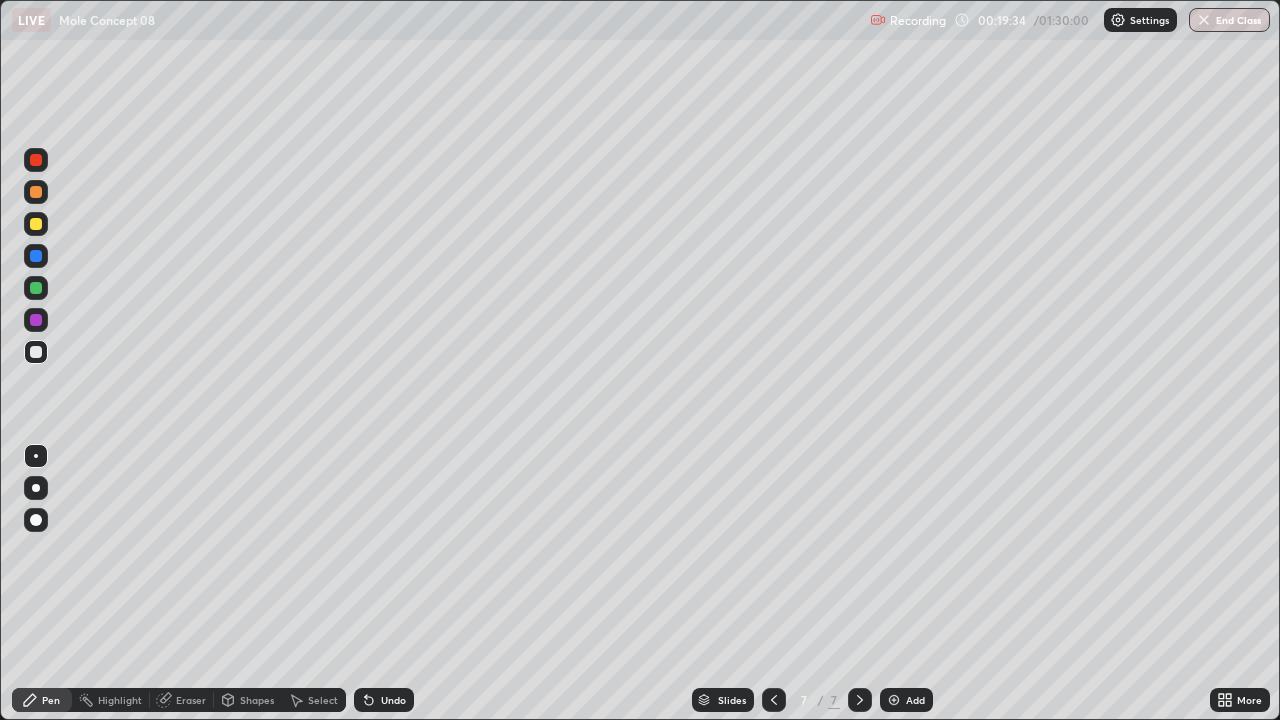 click at bounding box center [36, 224] 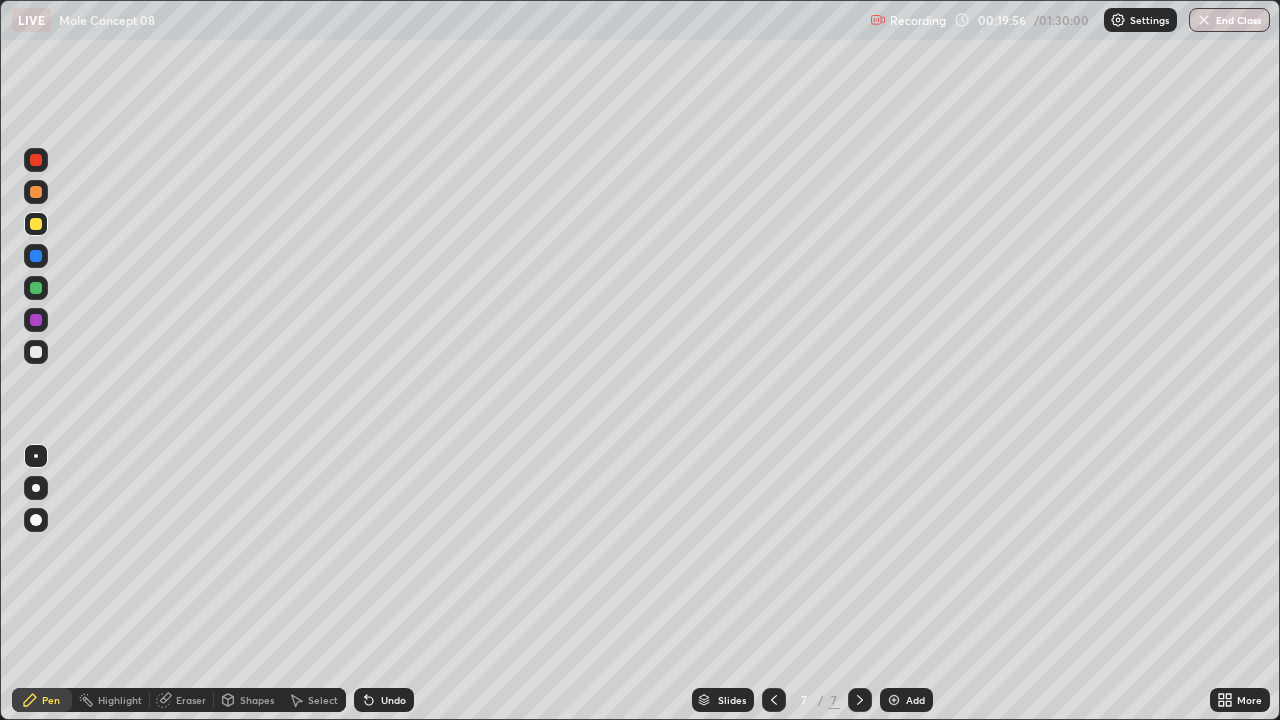 click at bounding box center (36, 288) 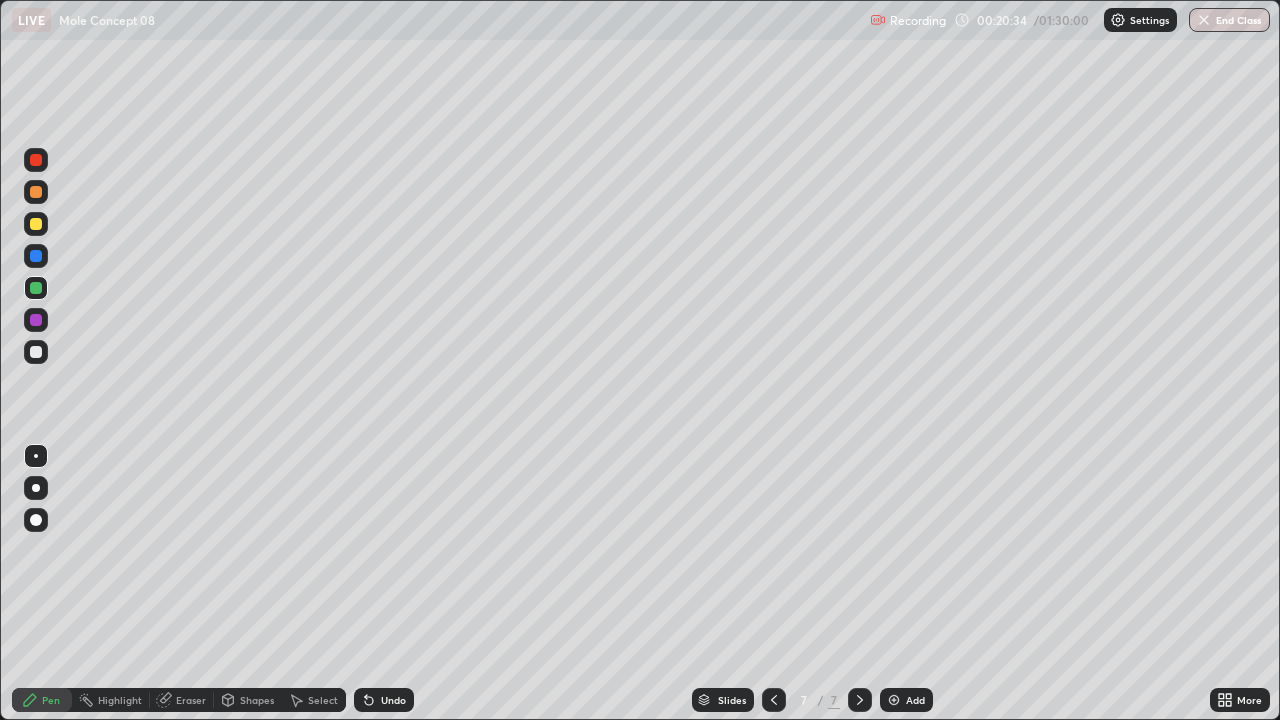 click at bounding box center [36, 352] 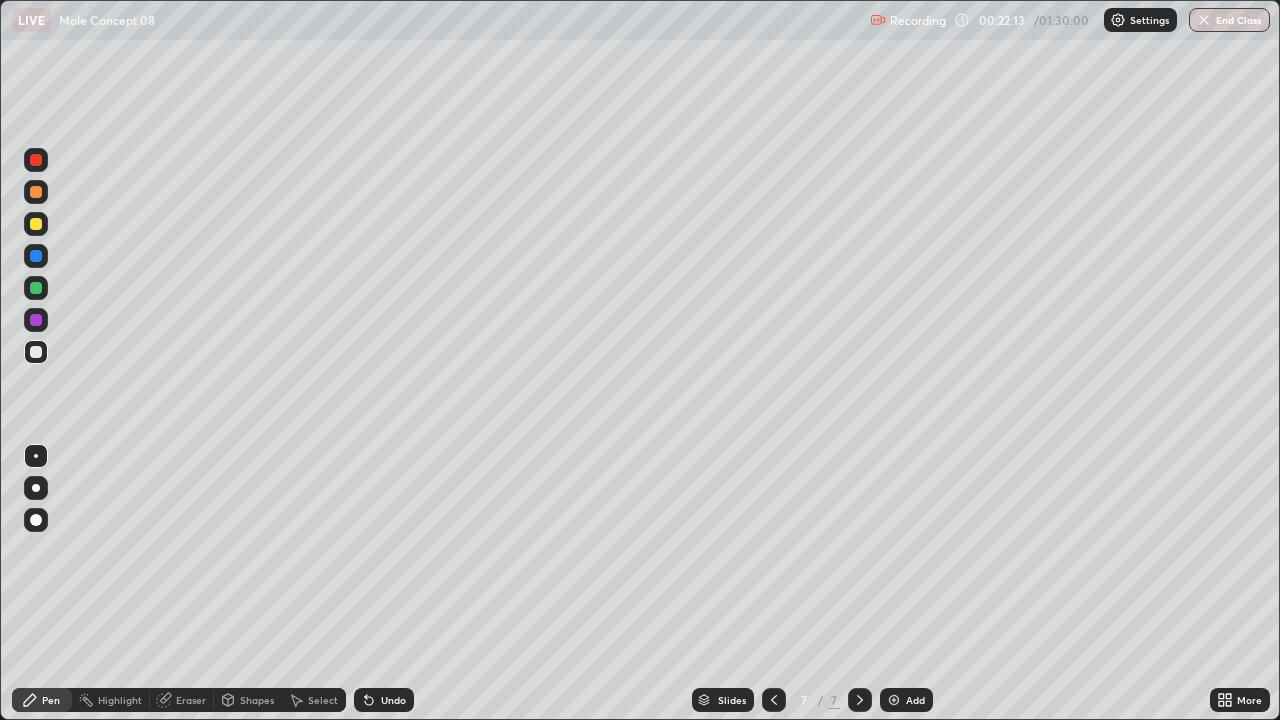 click at bounding box center [36, 288] 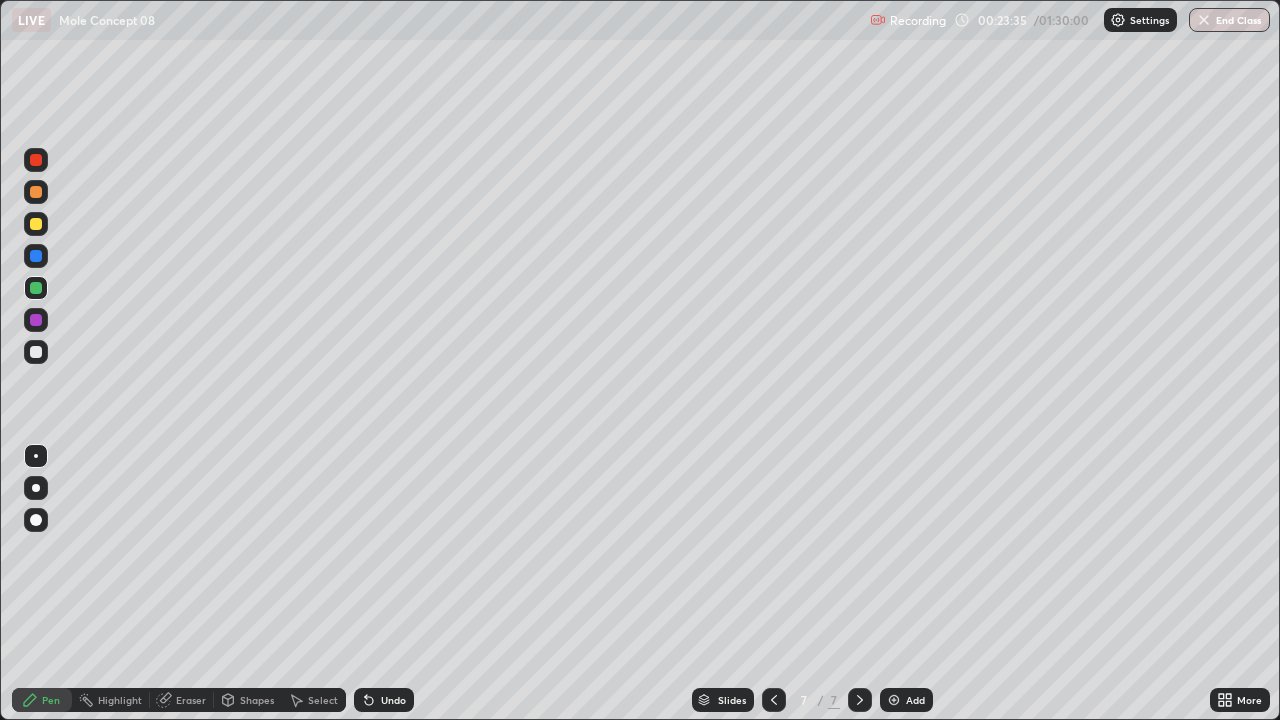 click at bounding box center (36, 352) 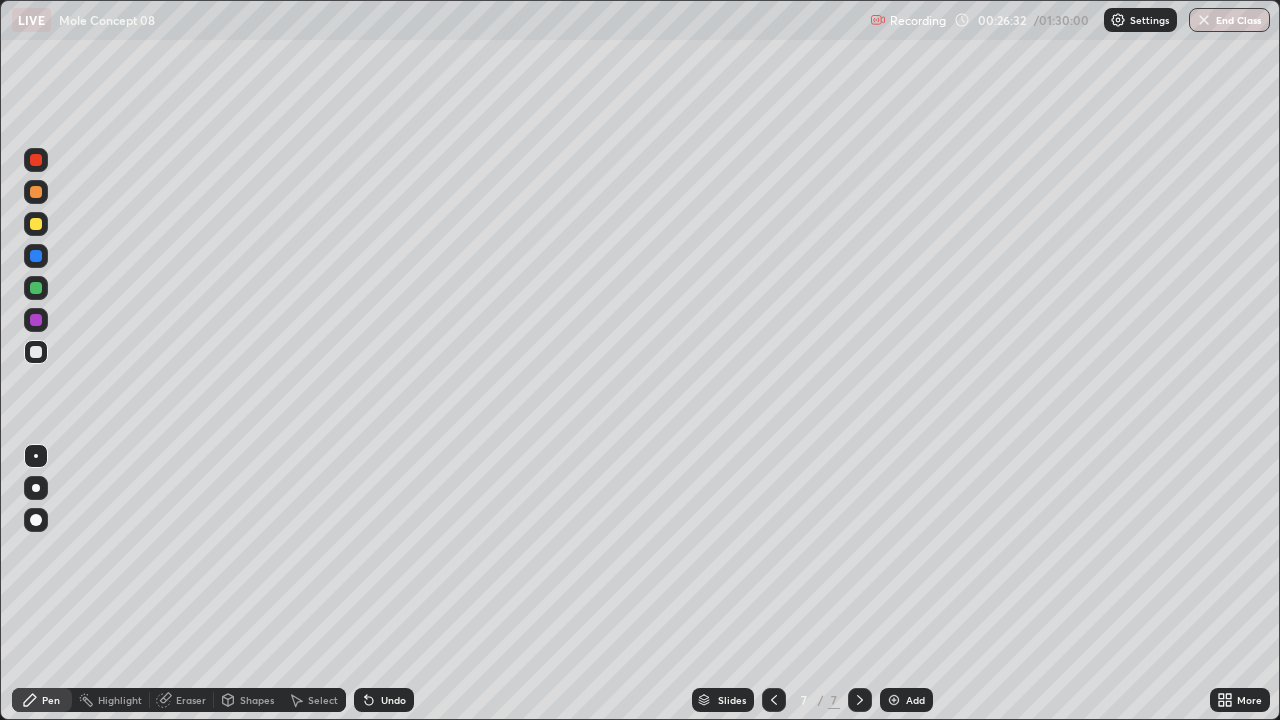 click at bounding box center (36, 224) 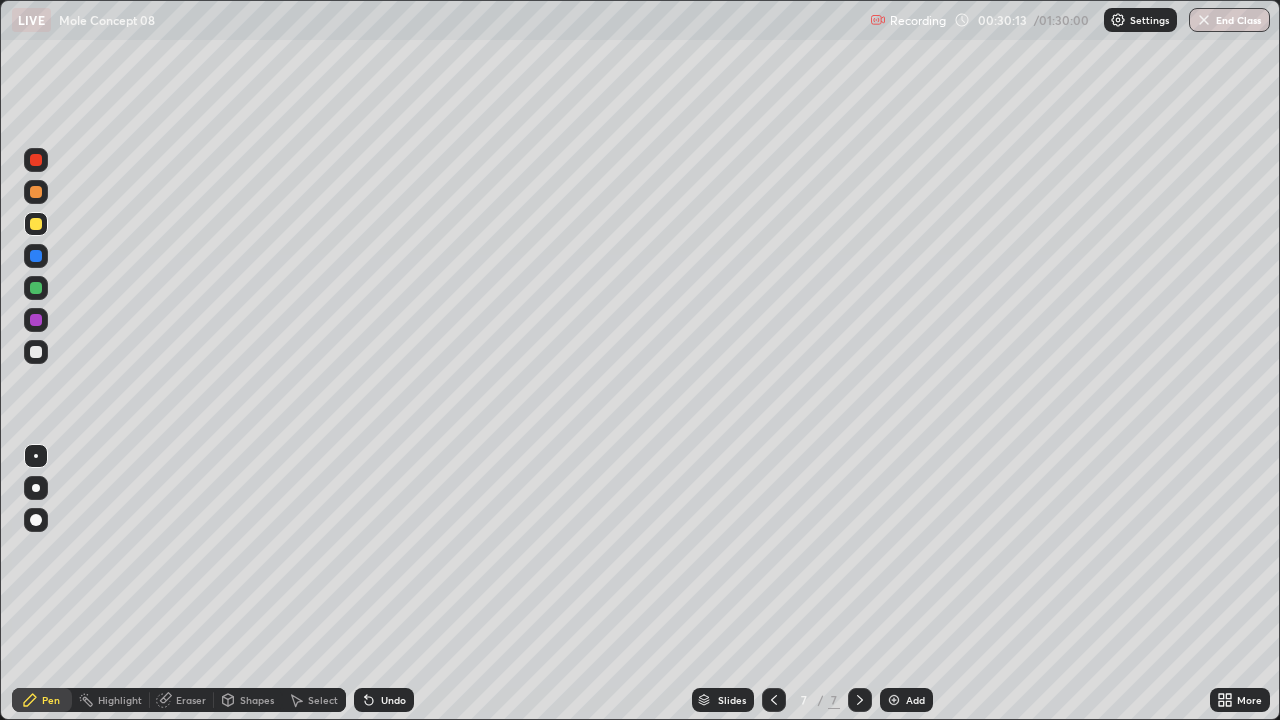 click on "Eraser" at bounding box center [191, 700] 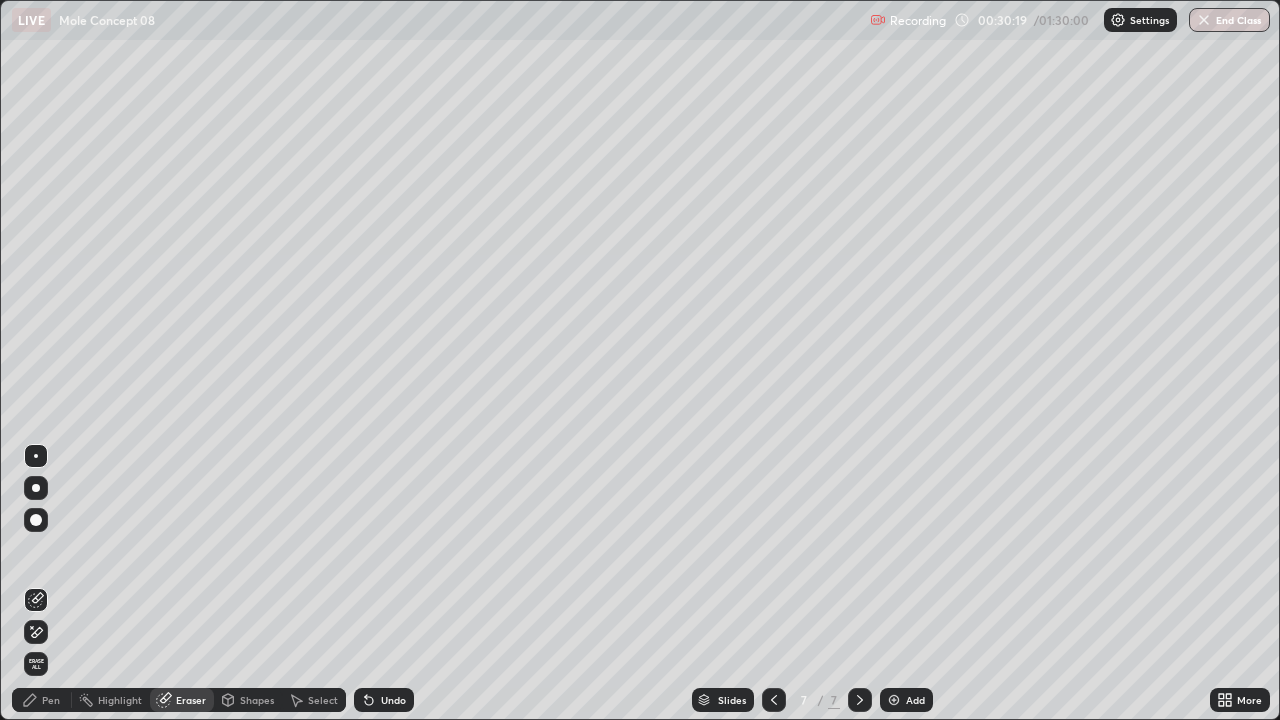 click at bounding box center (36, 520) 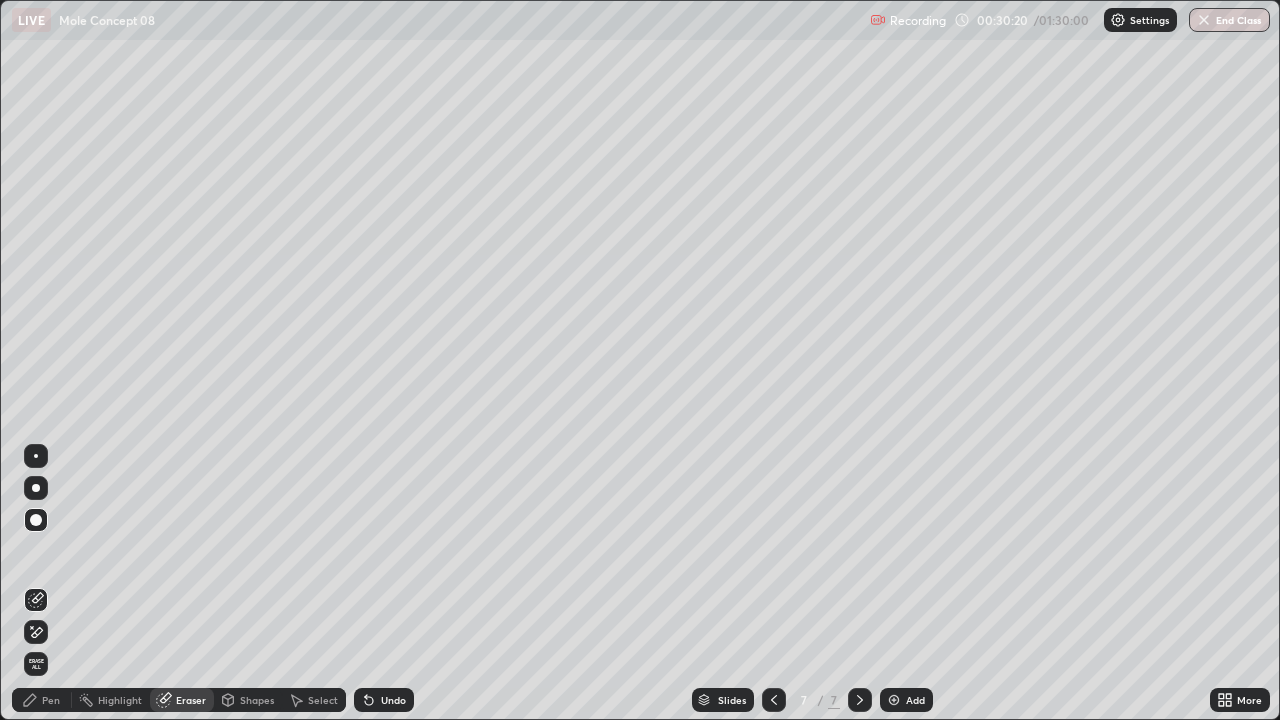 click 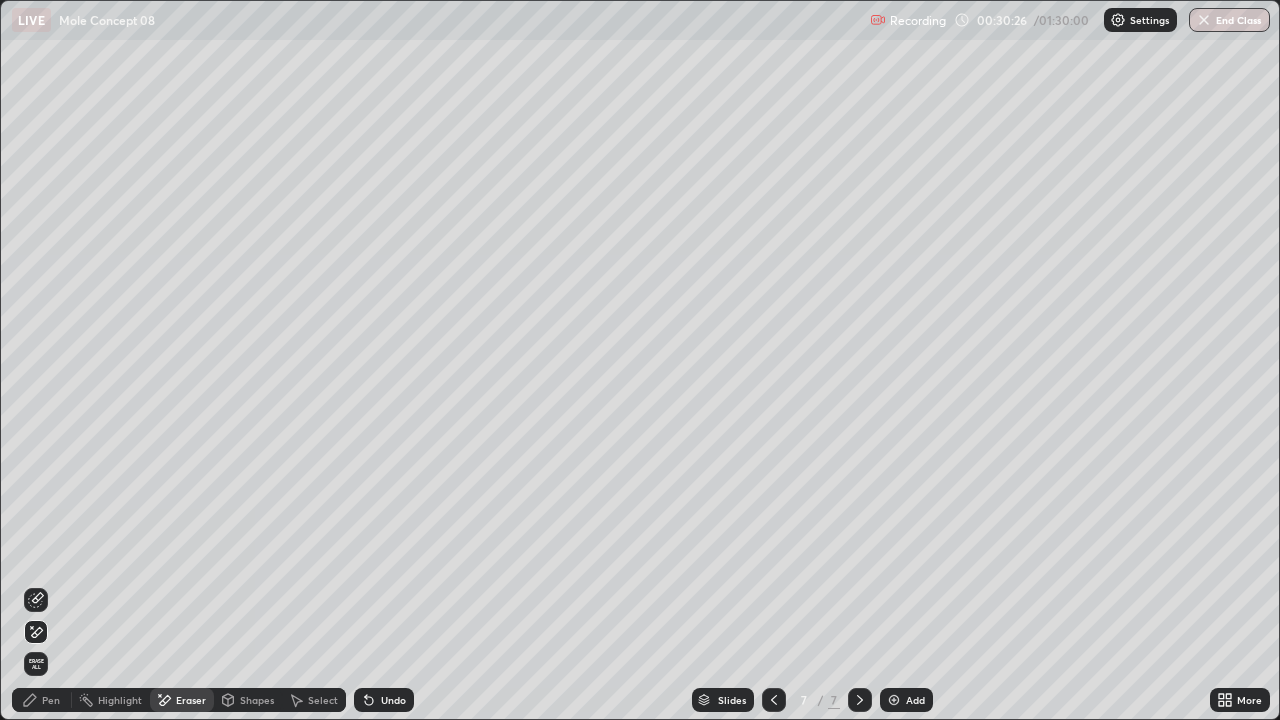 click on "Pen" at bounding box center (51, 700) 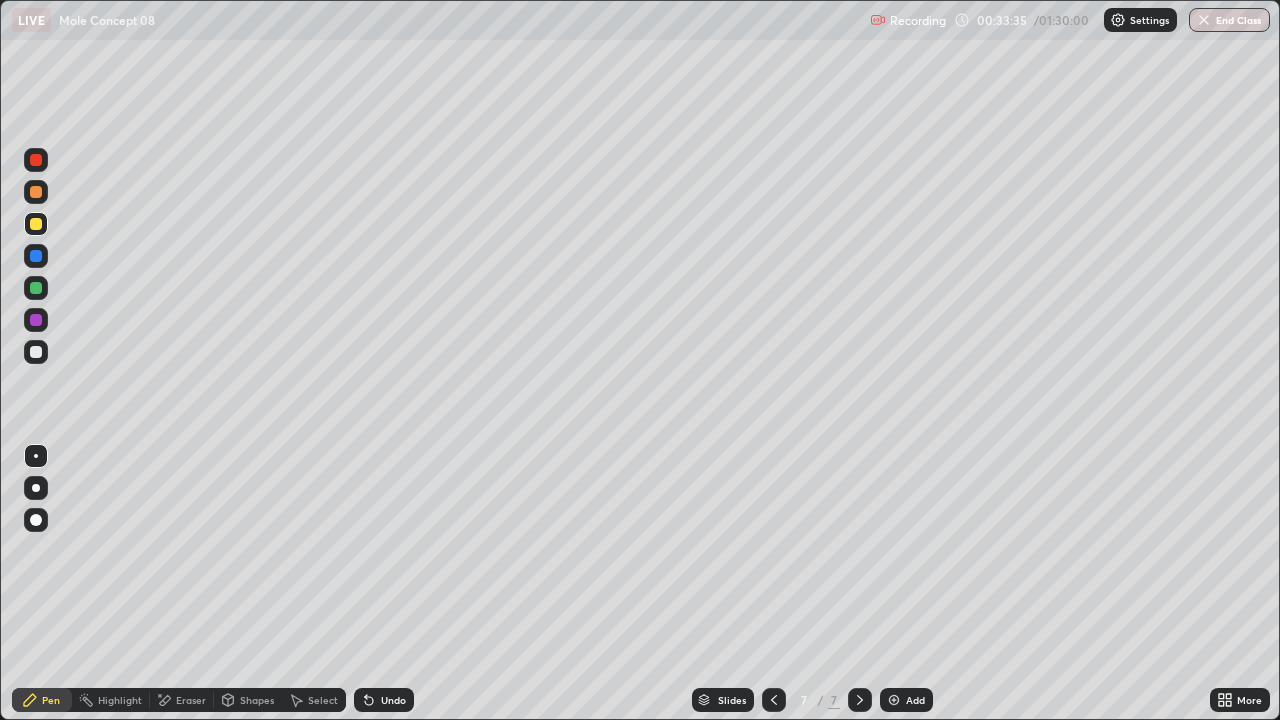 click on "Select" at bounding box center (323, 700) 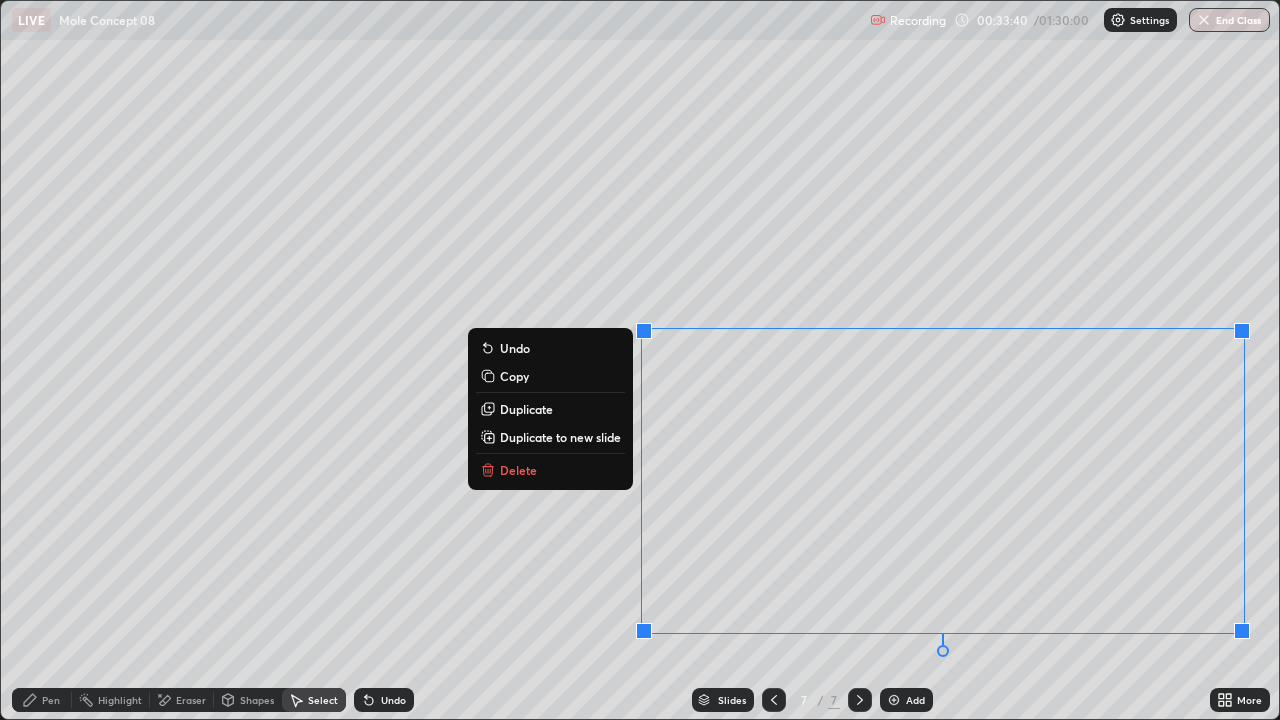 click on "Duplicate to new slide" at bounding box center [560, 437] 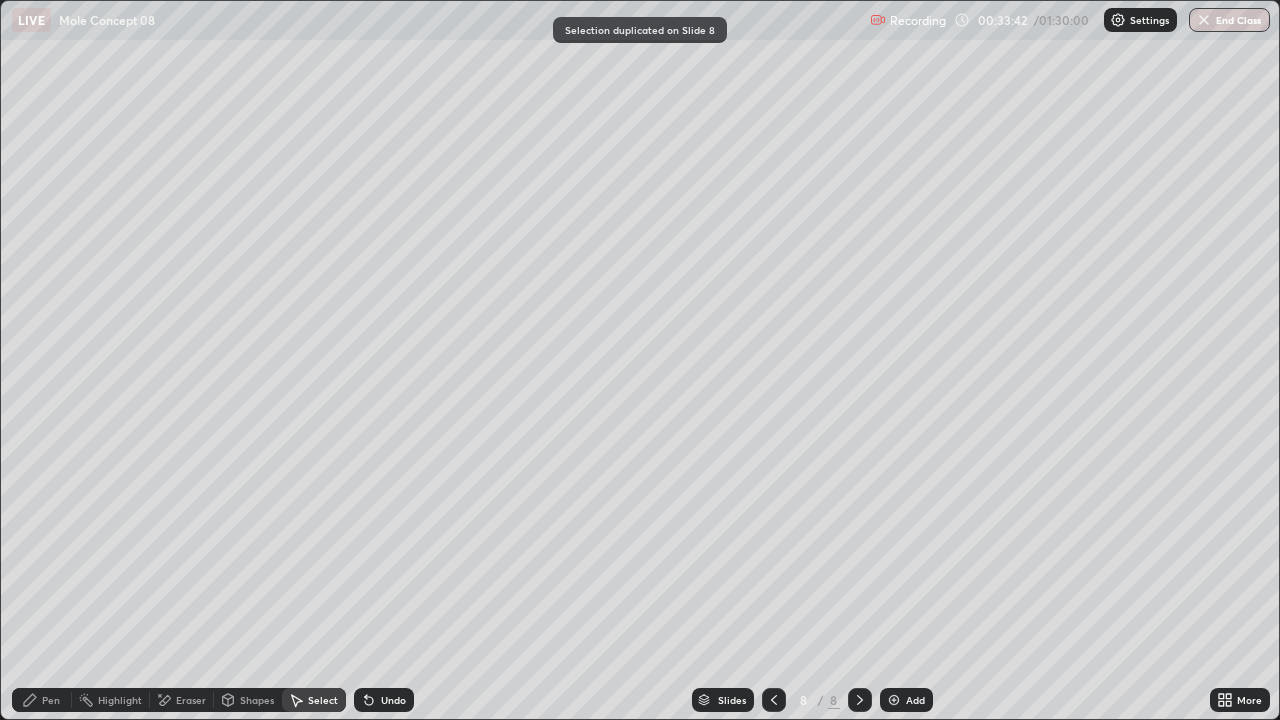 click on "Pen" at bounding box center [42, 700] 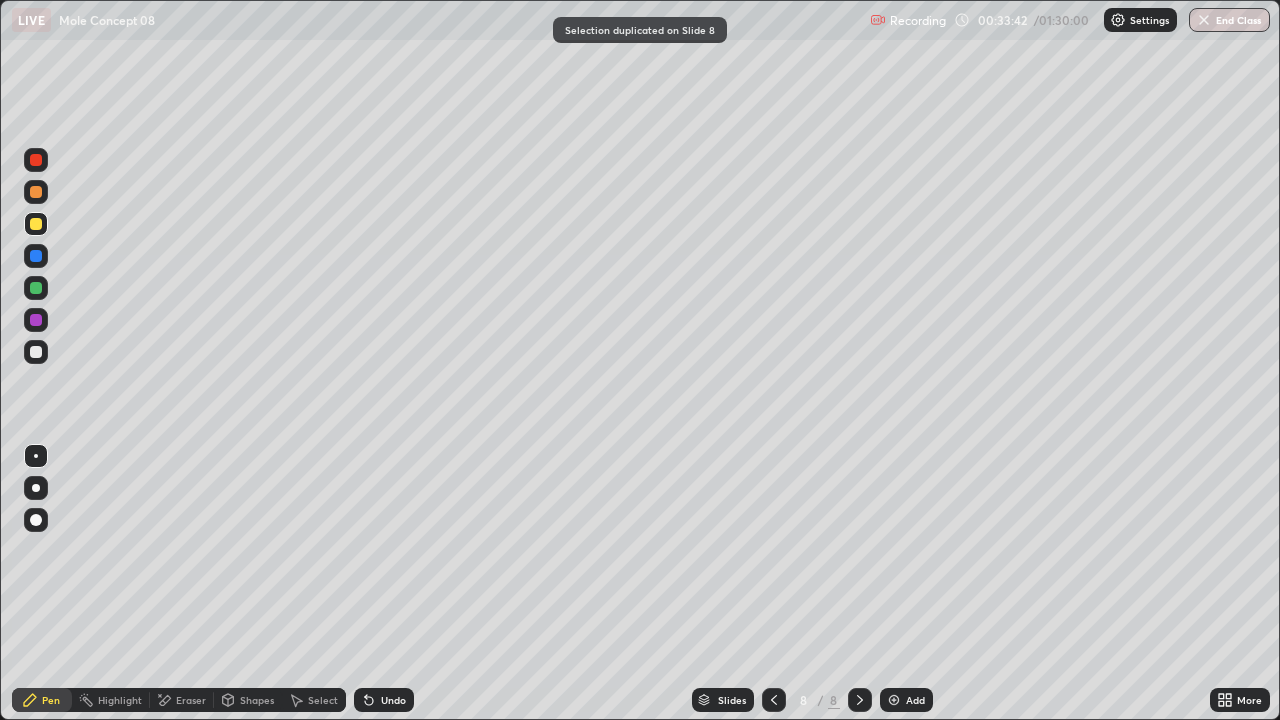 click at bounding box center (36, 352) 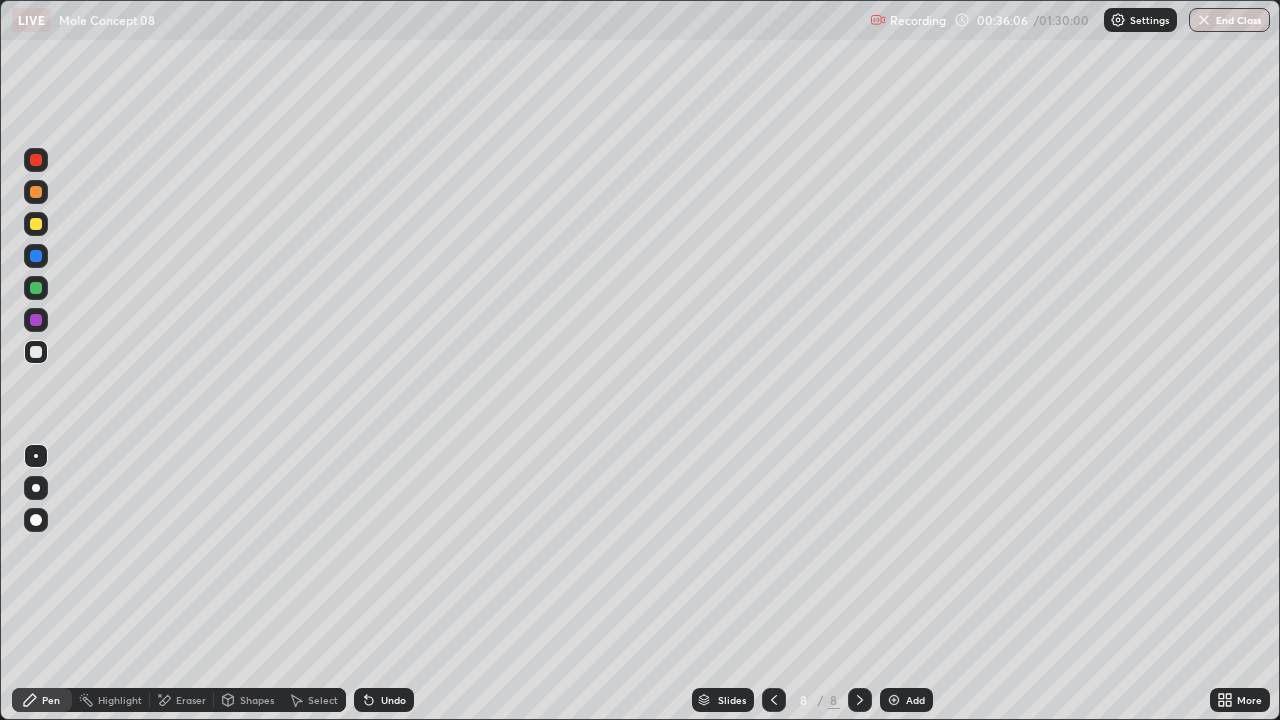 click at bounding box center (36, 224) 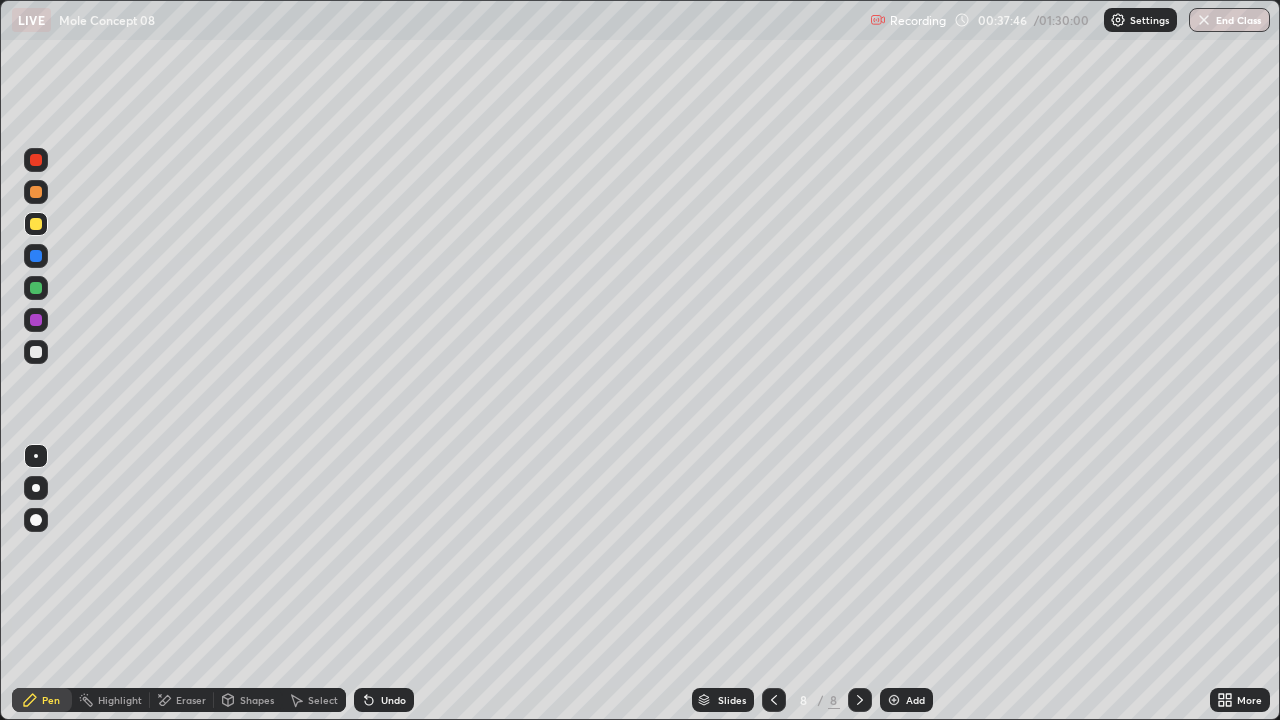 click at bounding box center (36, 352) 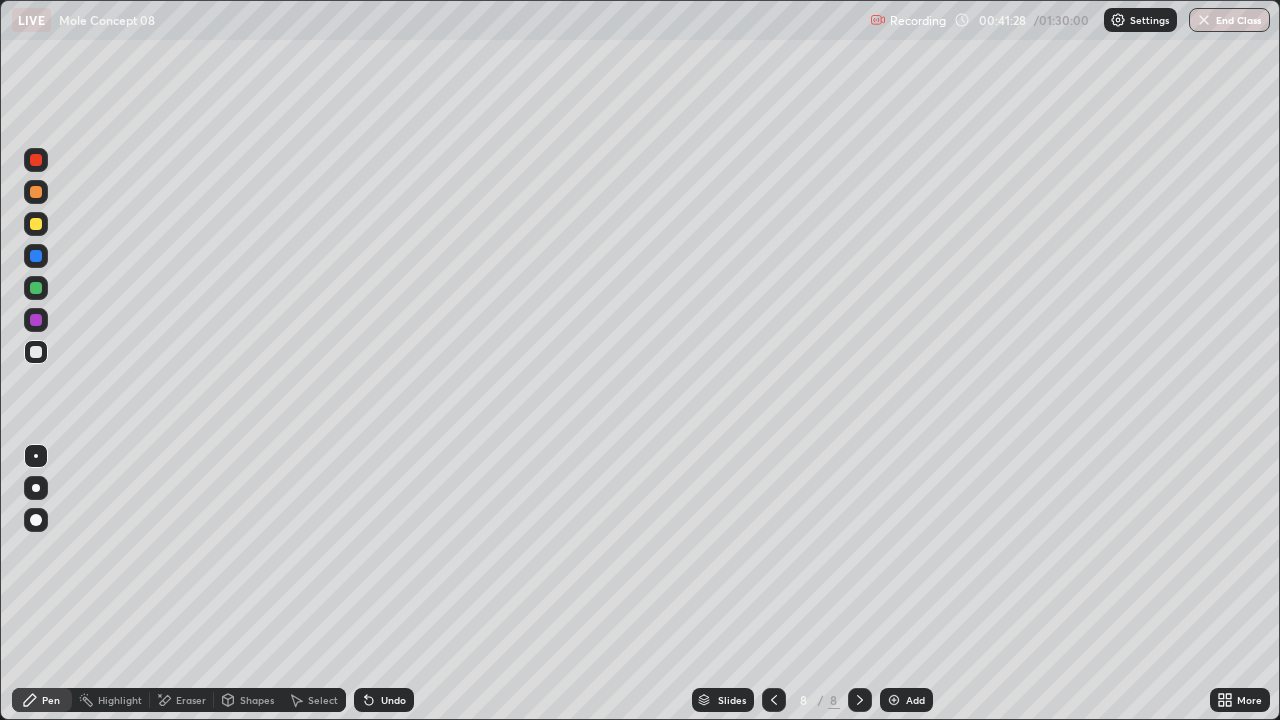 click at bounding box center (894, 700) 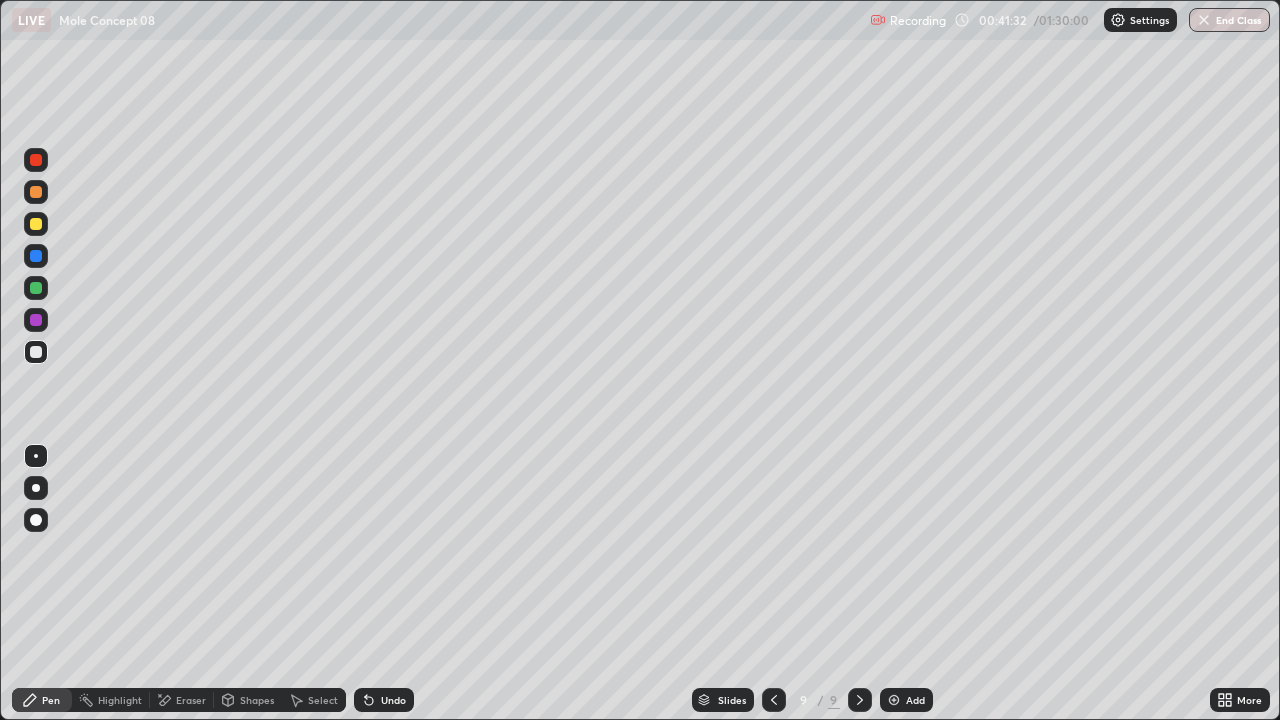 click at bounding box center (36, 288) 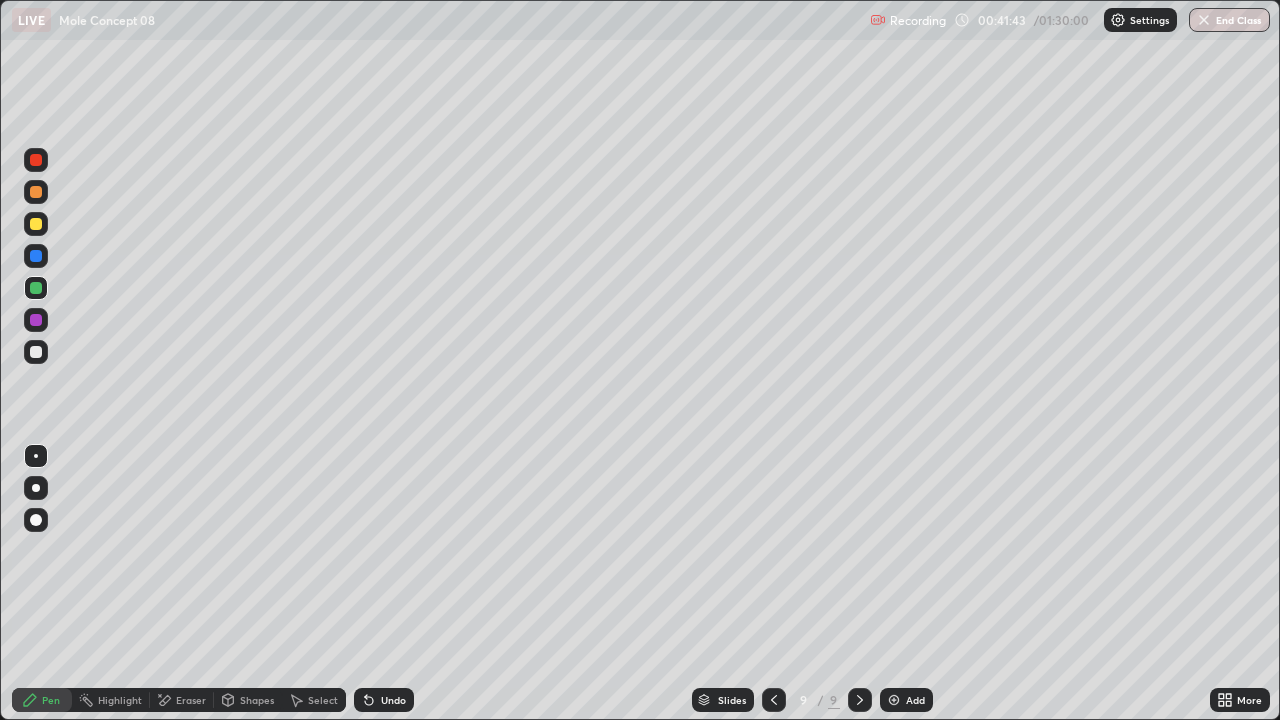 click at bounding box center (36, 352) 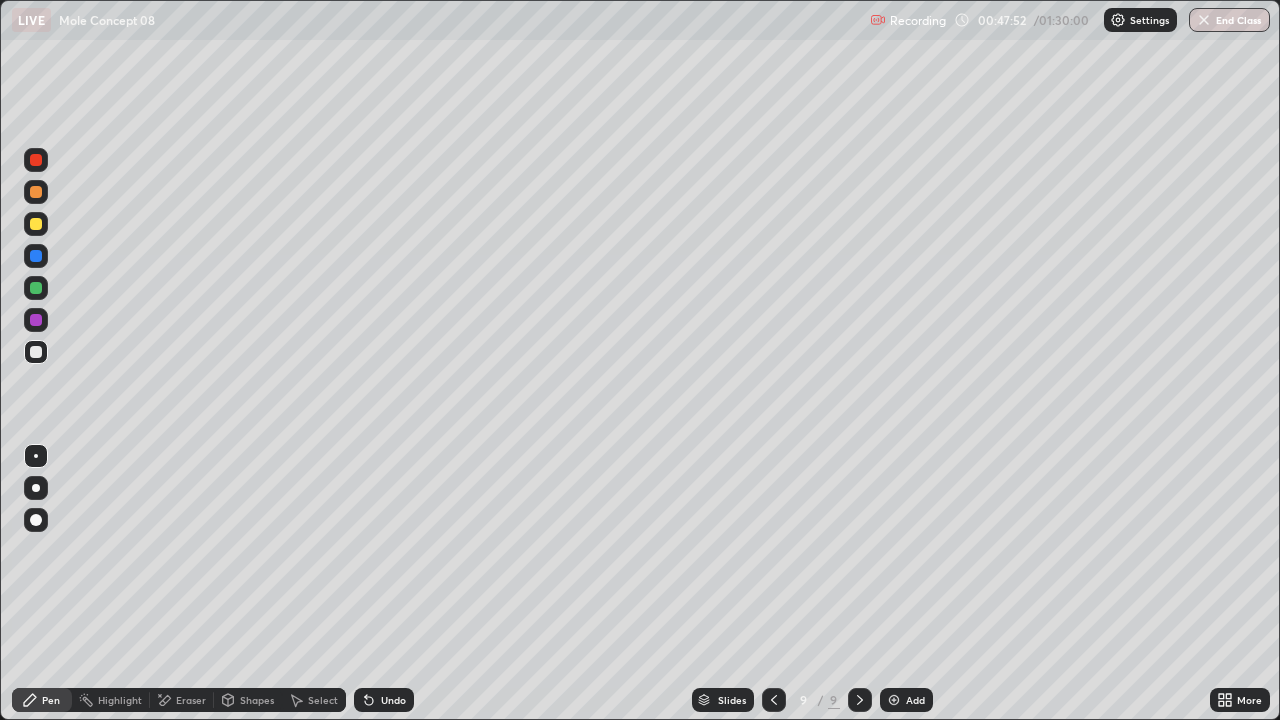 click at bounding box center (36, 224) 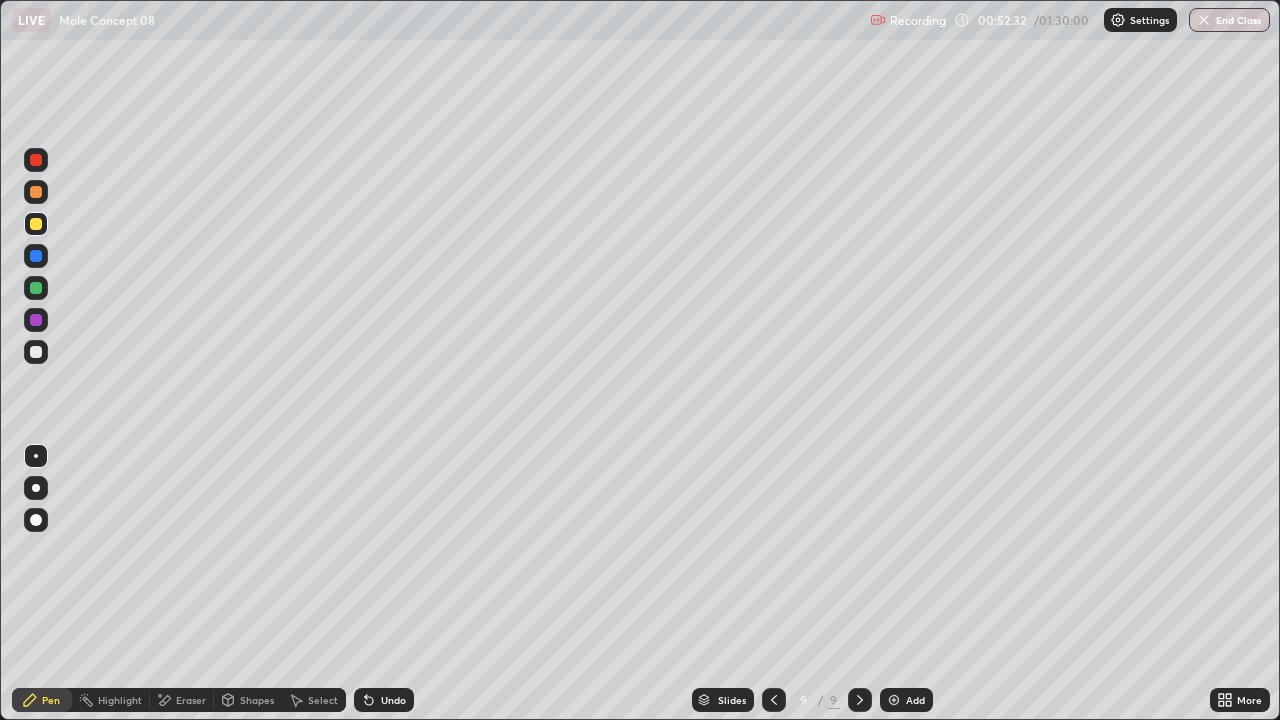 click on "Select" at bounding box center (323, 700) 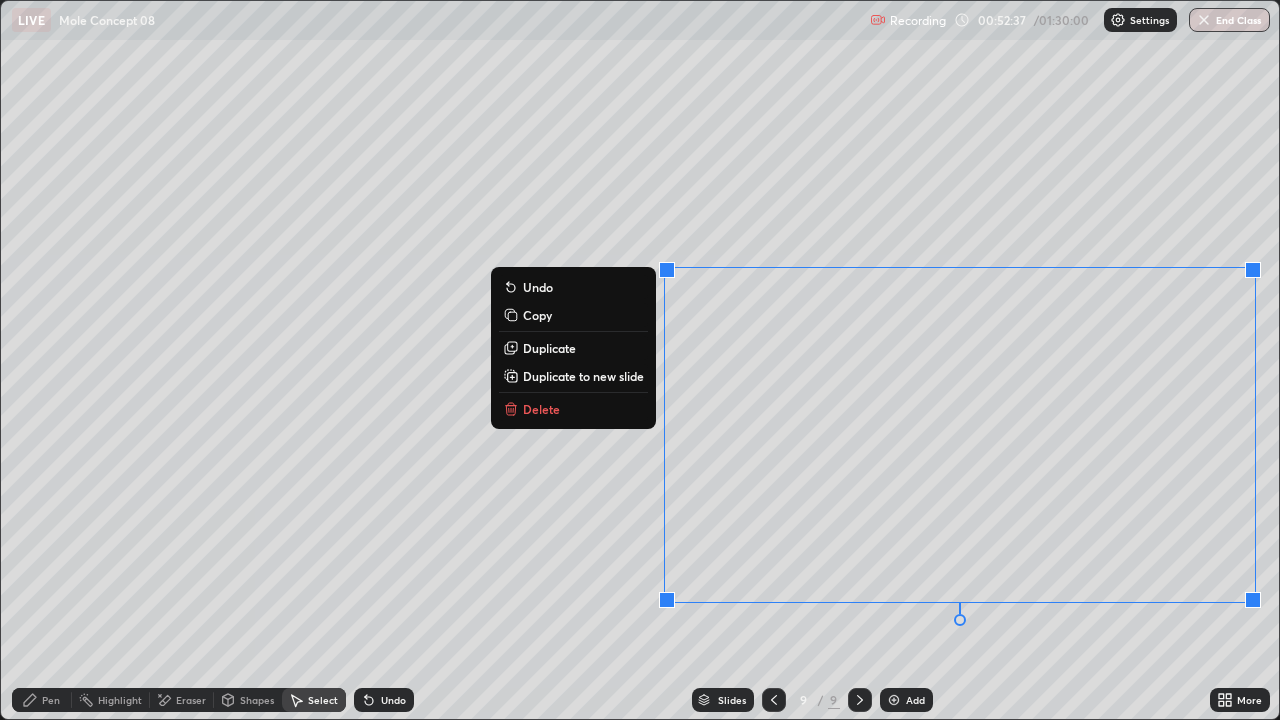 click on "Duplicate to new slide" at bounding box center [583, 376] 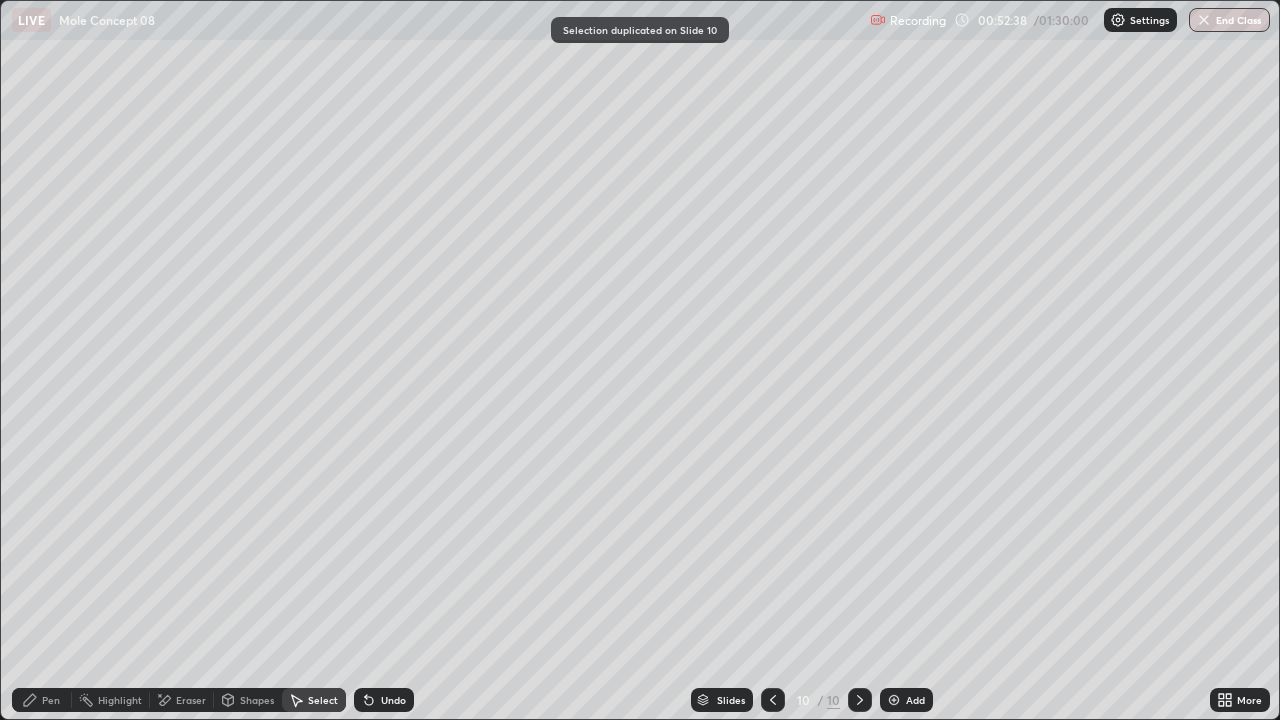 click on "Pen" at bounding box center [42, 700] 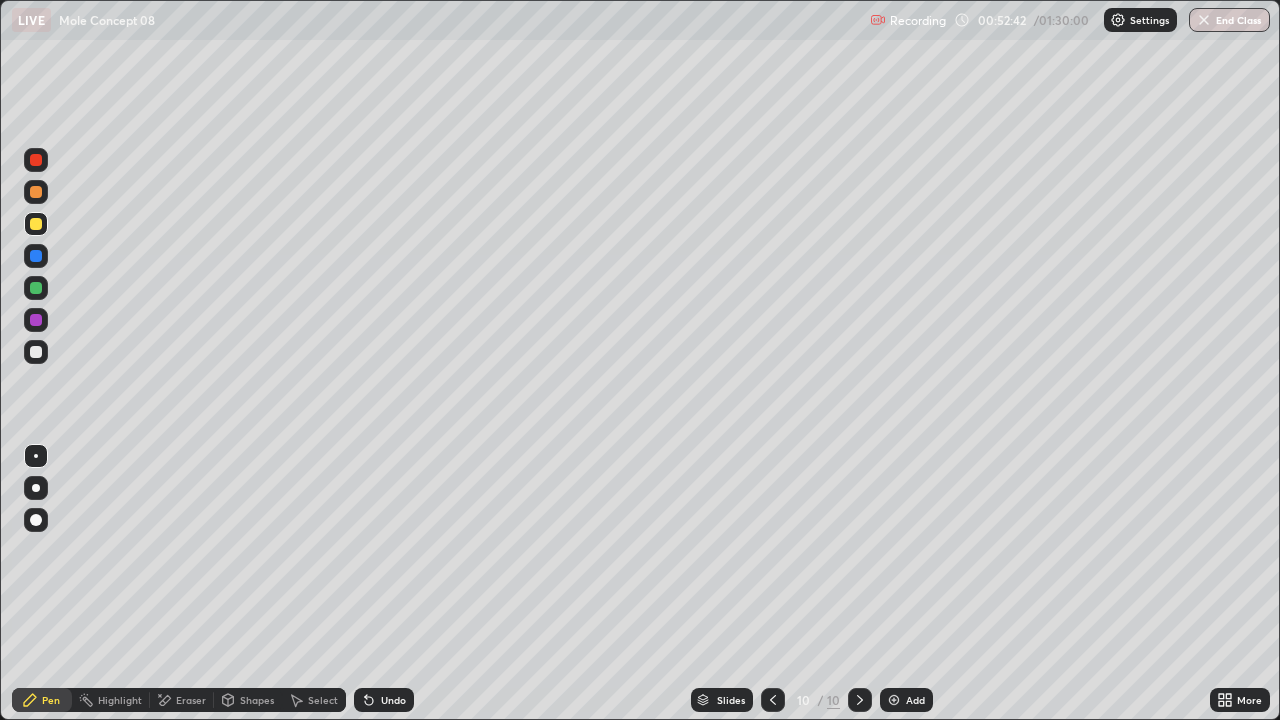 click at bounding box center (36, 352) 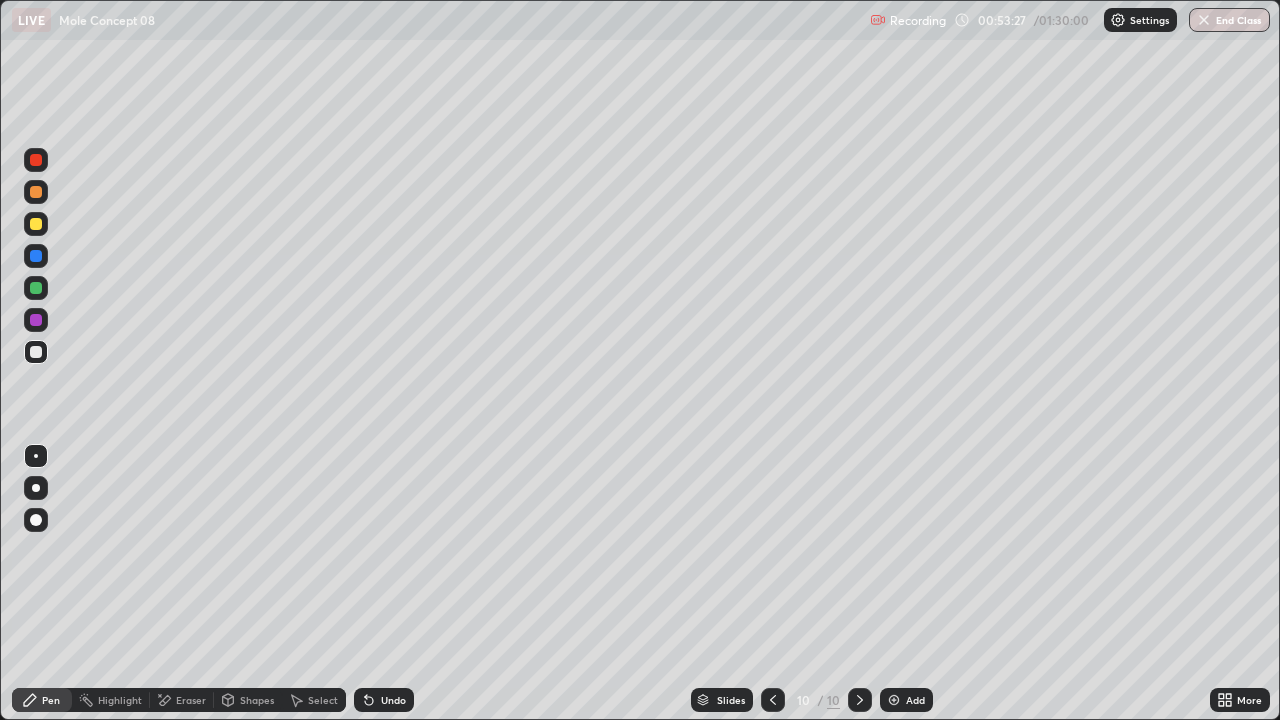 click on "Undo" at bounding box center (393, 700) 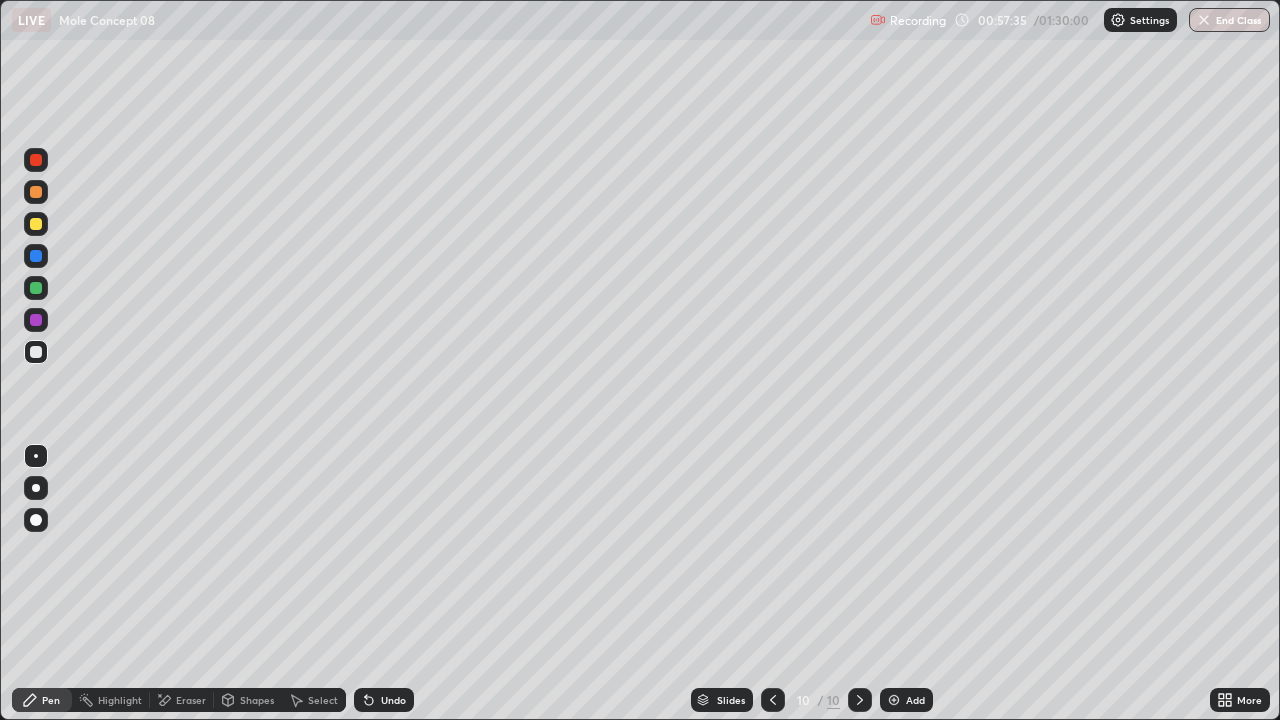 click at bounding box center (894, 700) 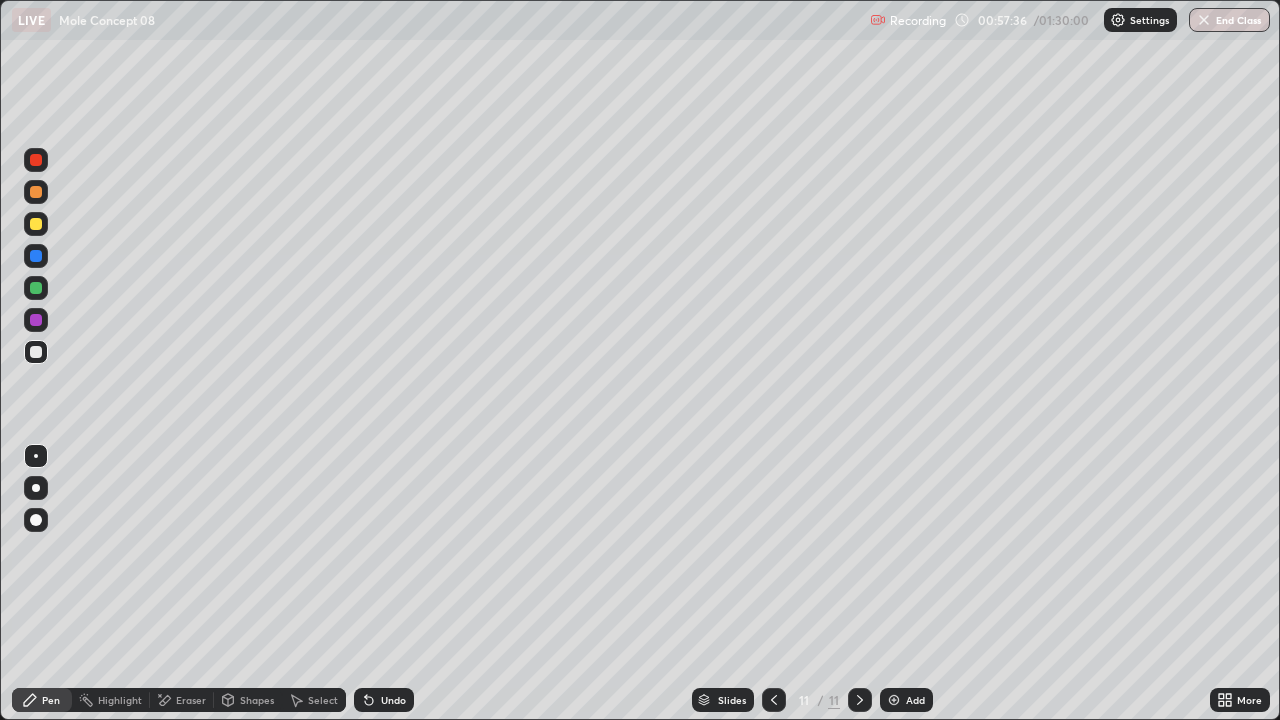 click at bounding box center [36, 288] 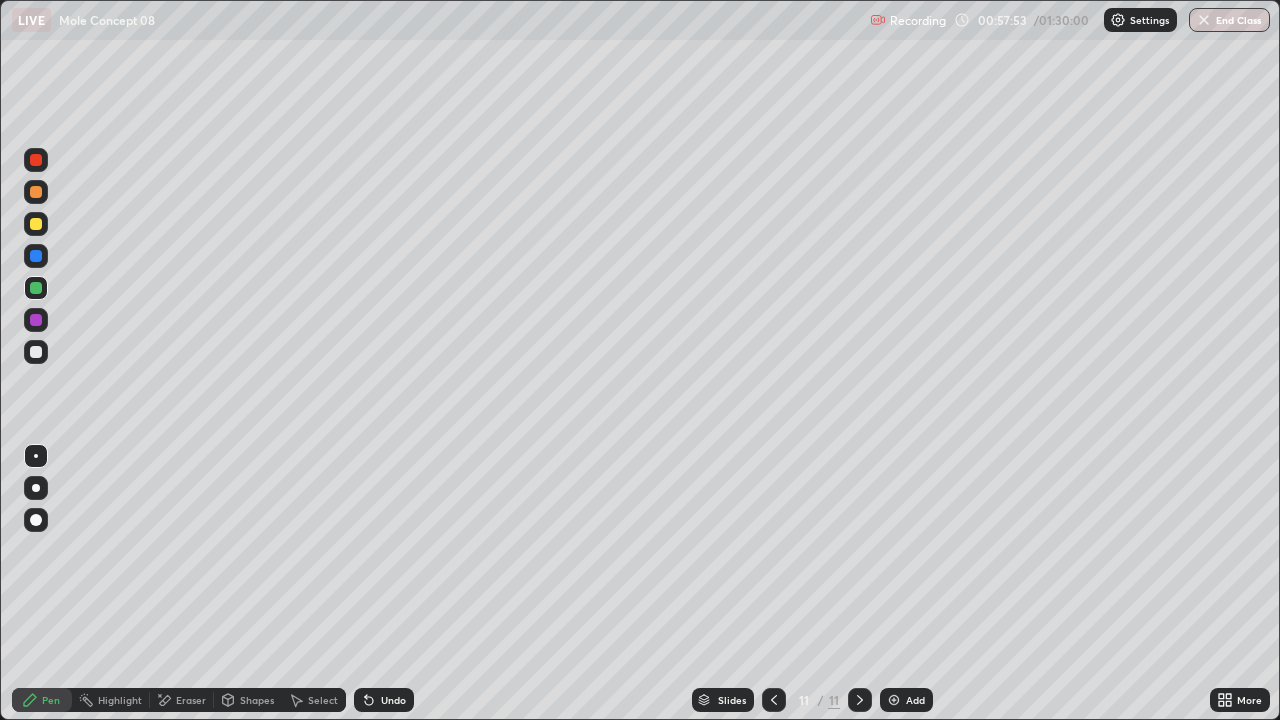 click at bounding box center (36, 352) 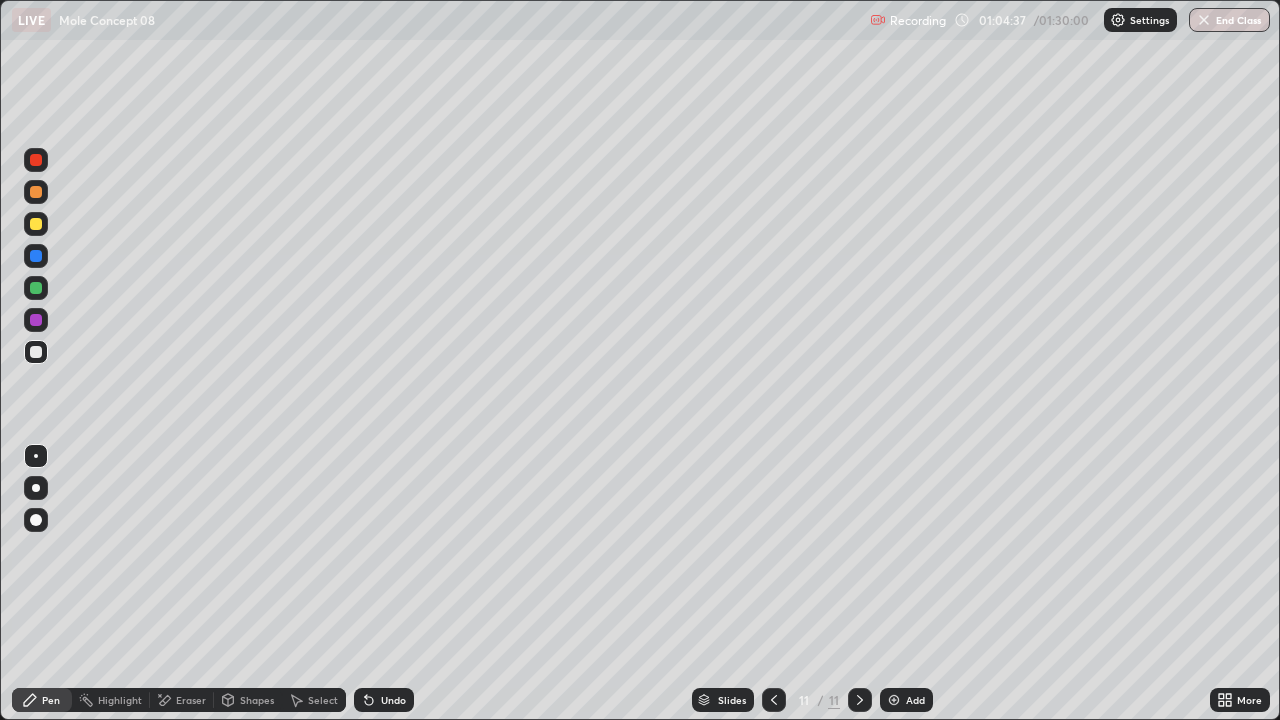 click at bounding box center (36, 224) 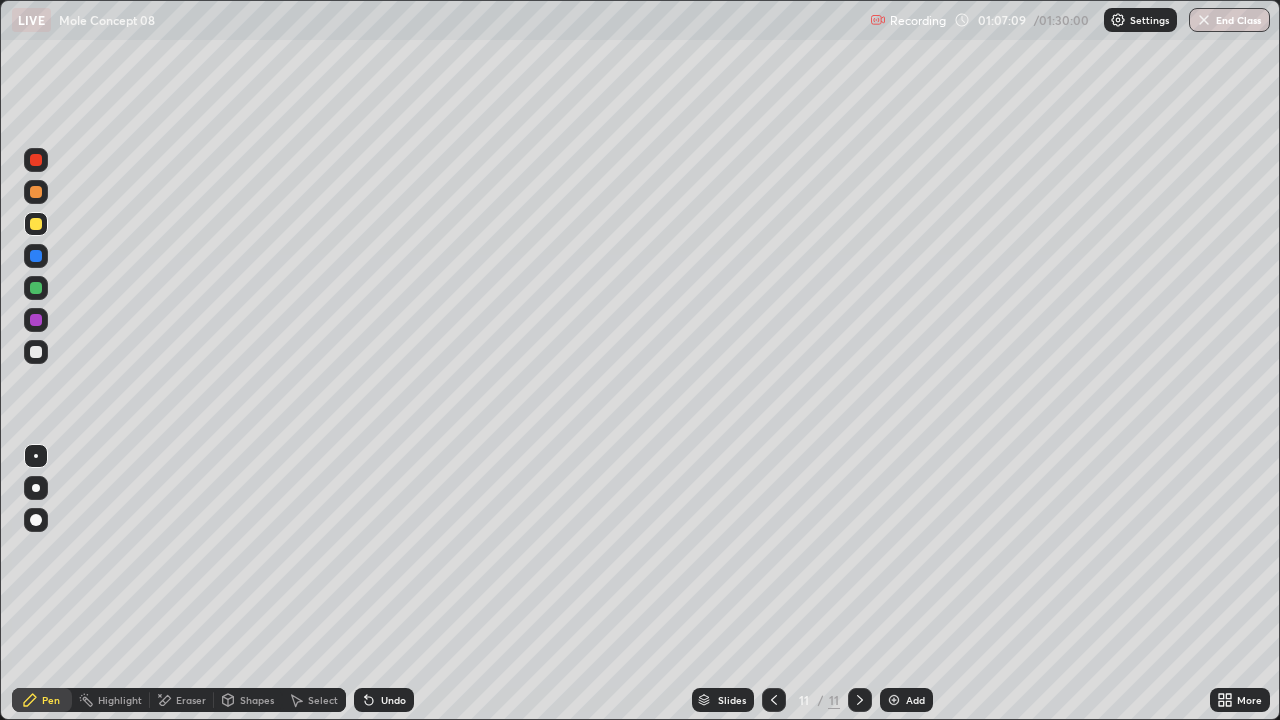 click on "Select" at bounding box center [323, 700] 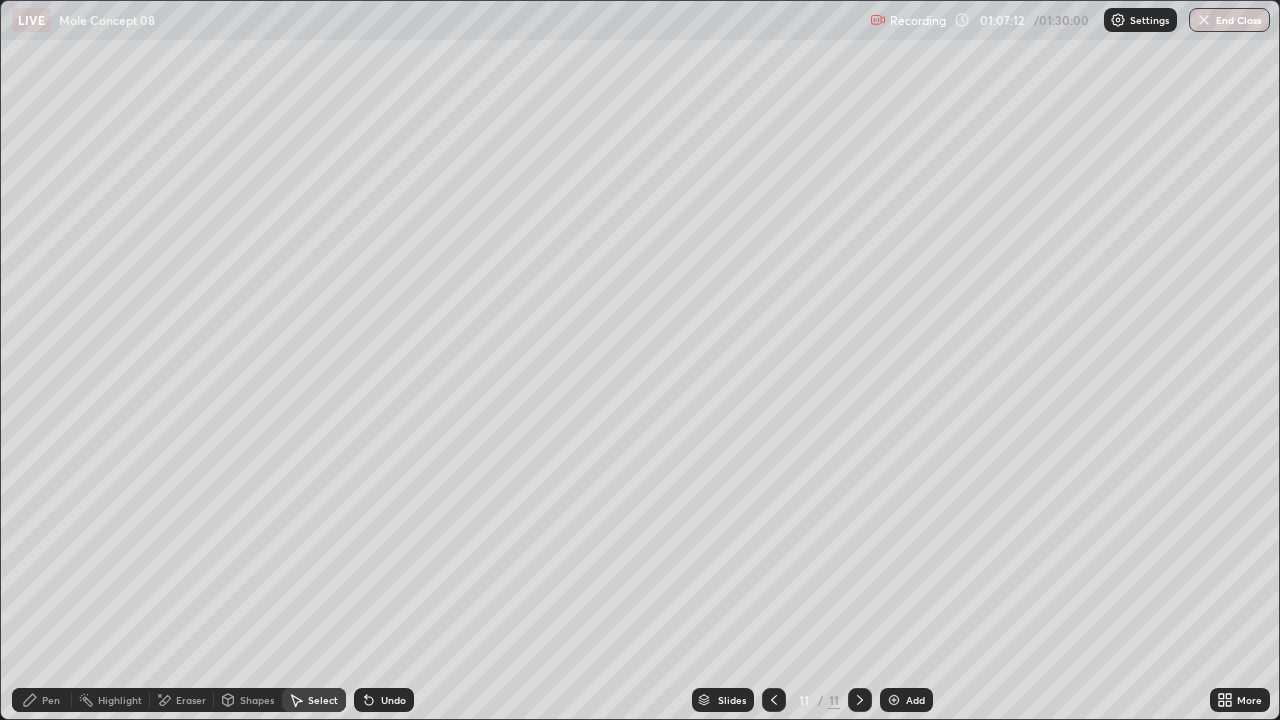 click on "Pen" at bounding box center (51, 700) 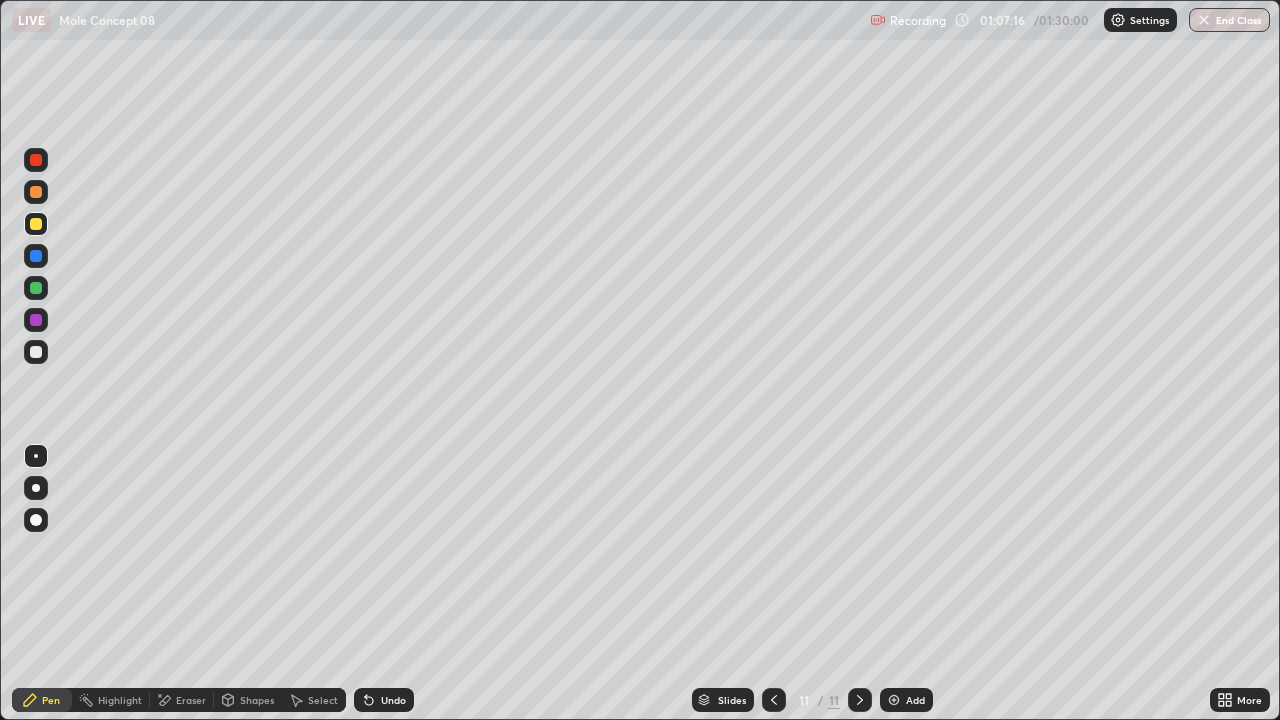 click on "Eraser" at bounding box center [191, 700] 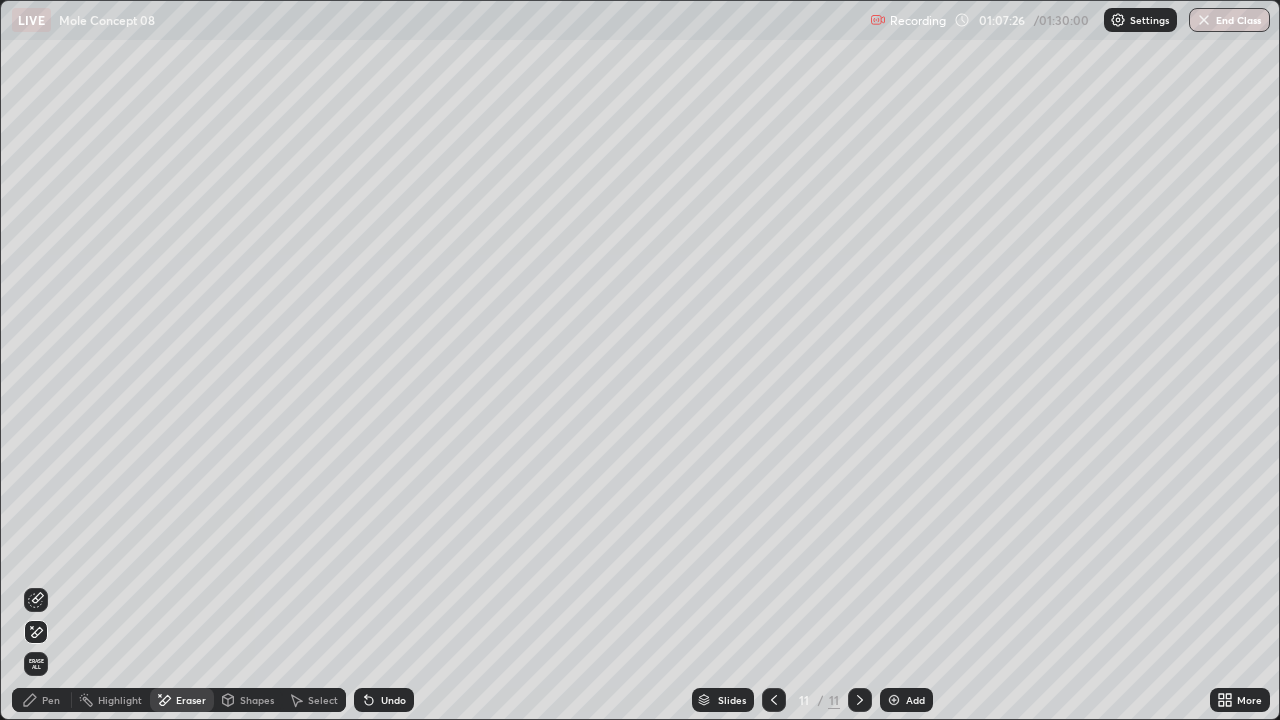 click on "Select" at bounding box center [314, 700] 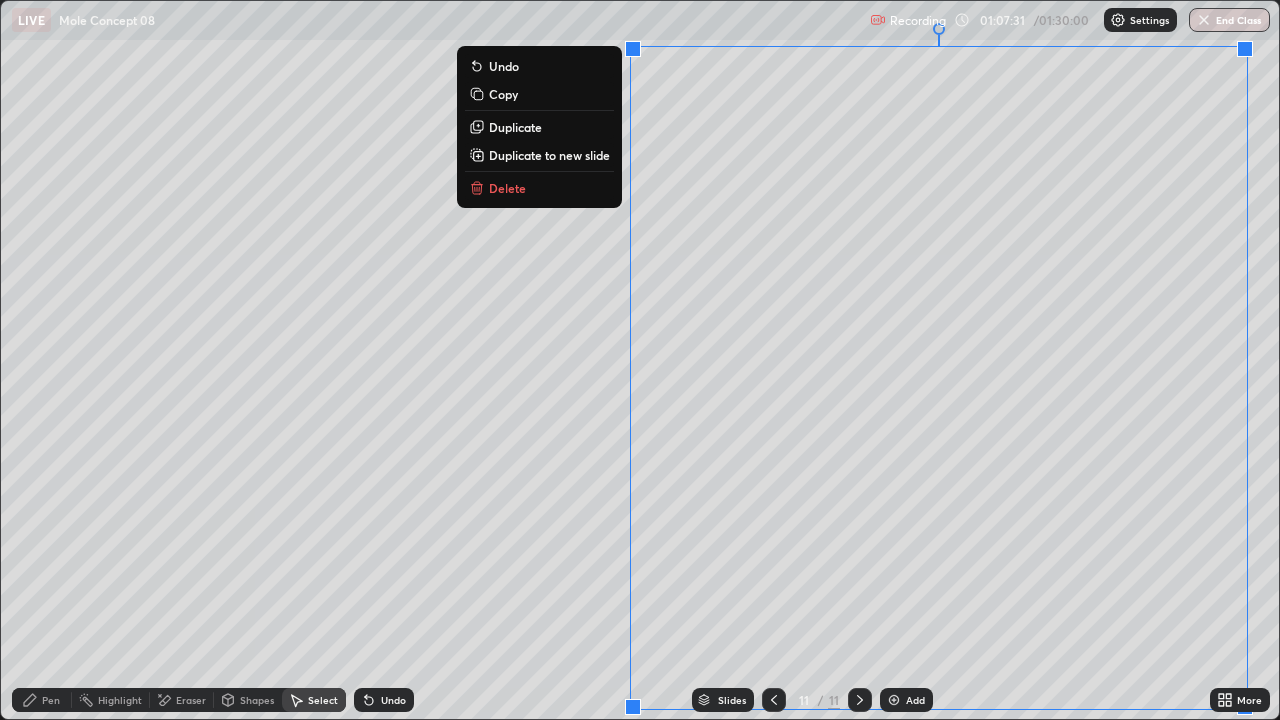 click on "Duplicate to new slide" at bounding box center (549, 155) 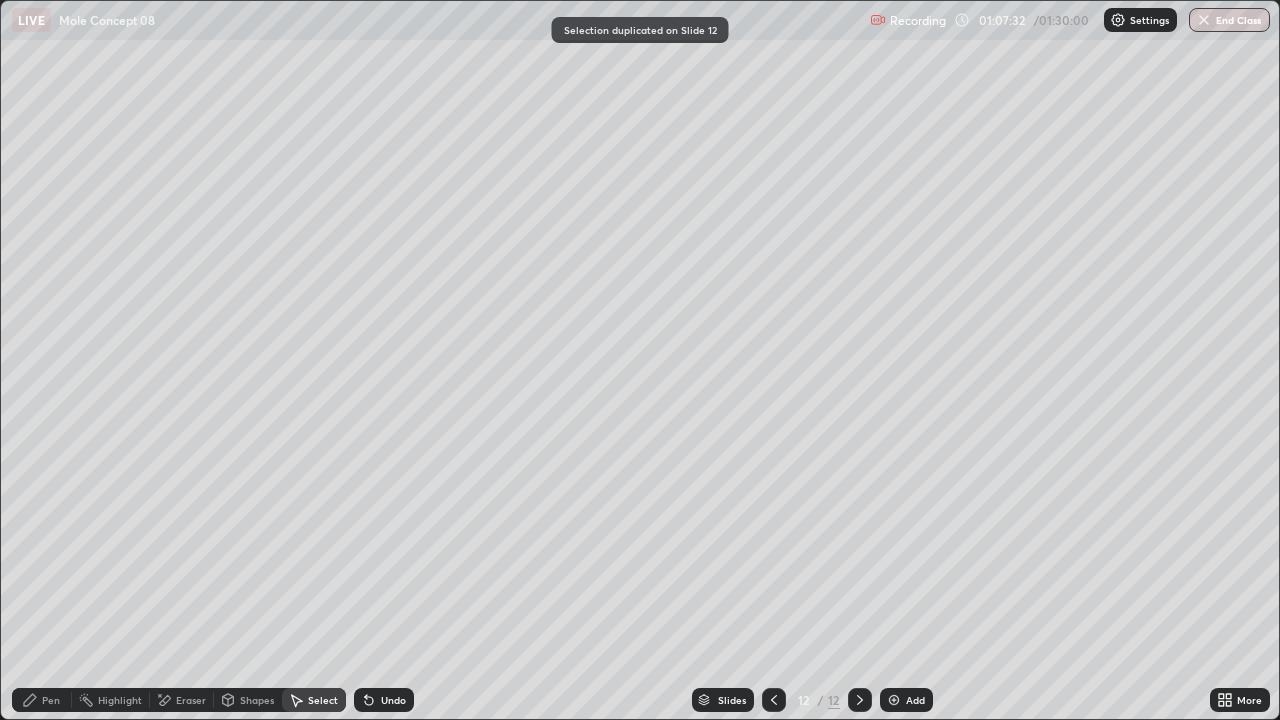 click on "Pen" at bounding box center [51, 700] 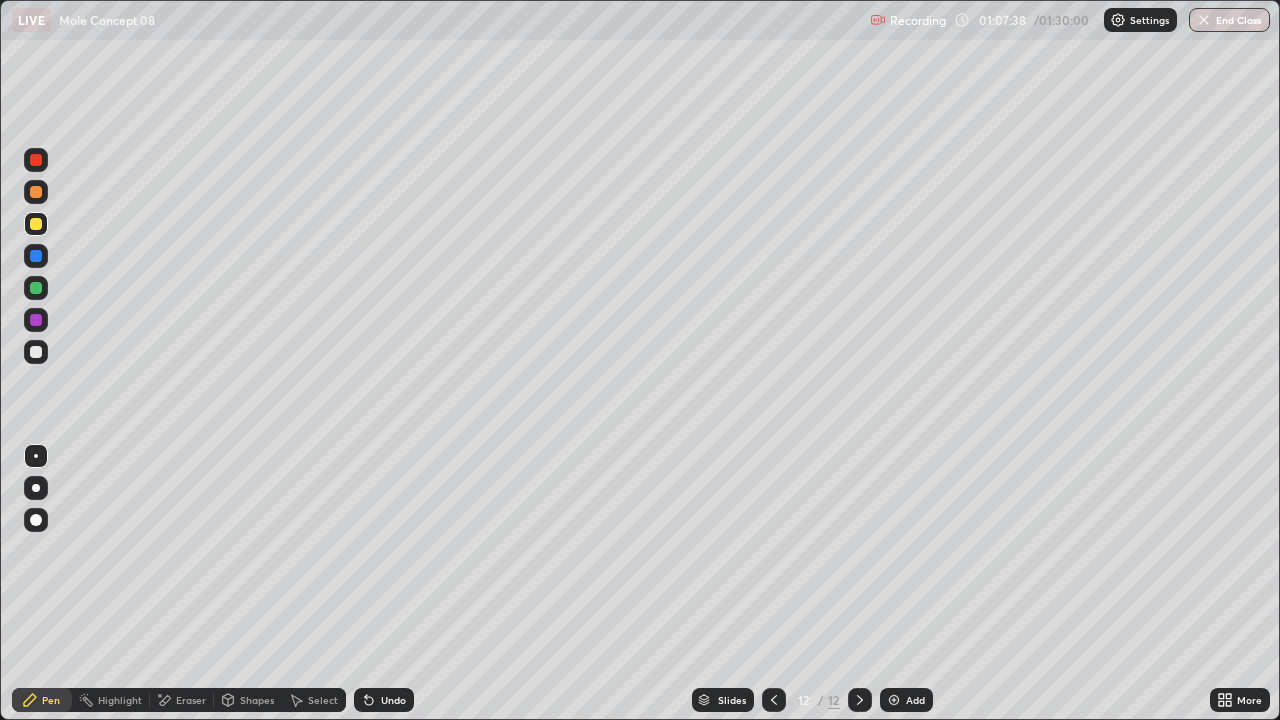 click at bounding box center [36, 352] 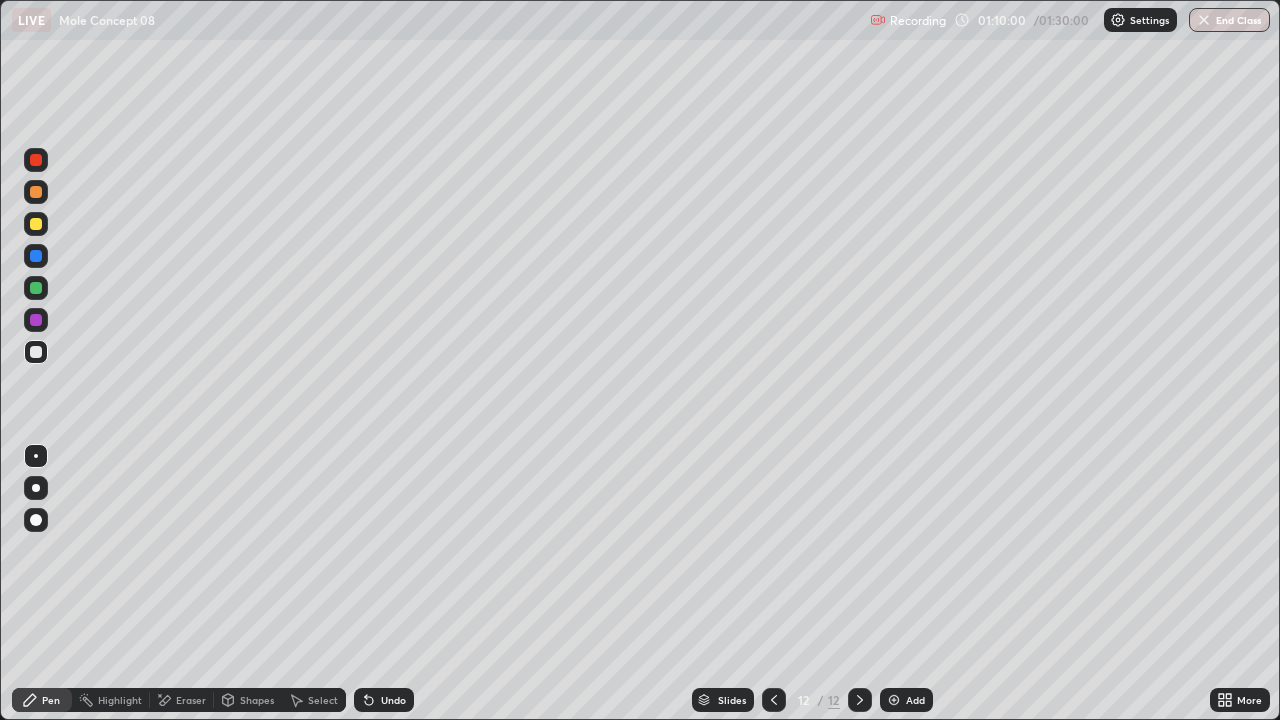 click at bounding box center (36, 224) 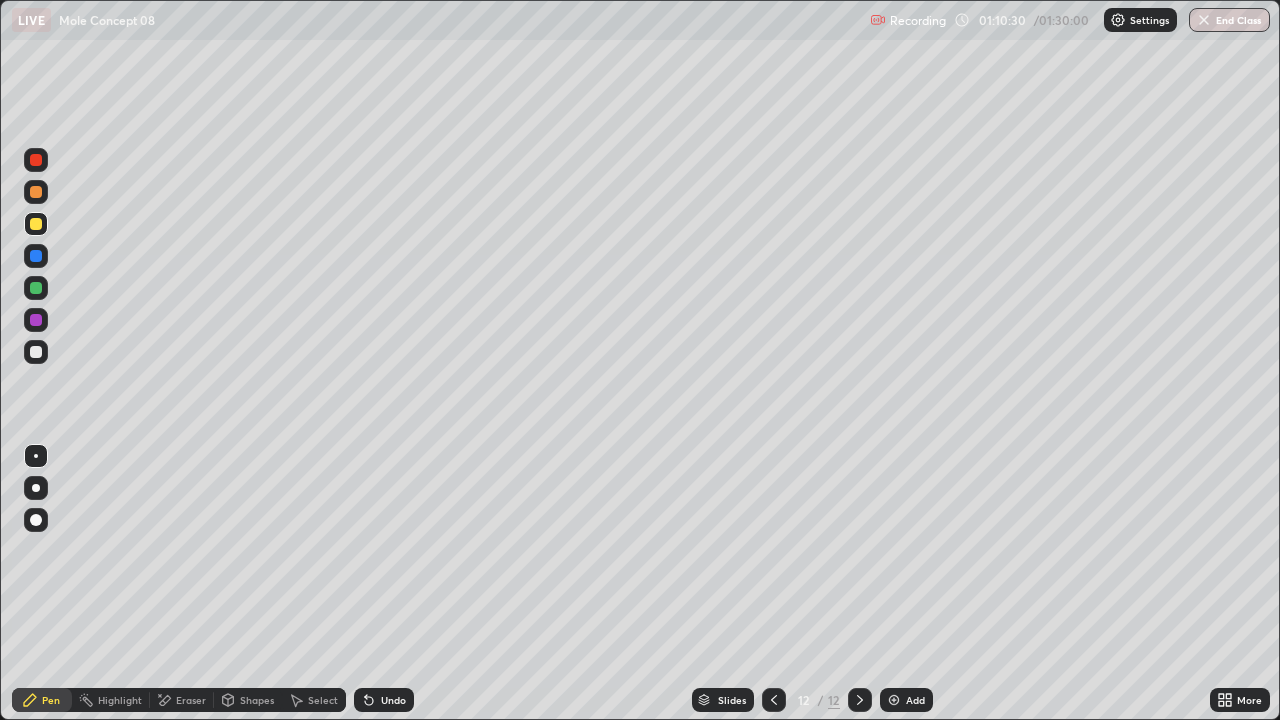 click at bounding box center (36, 288) 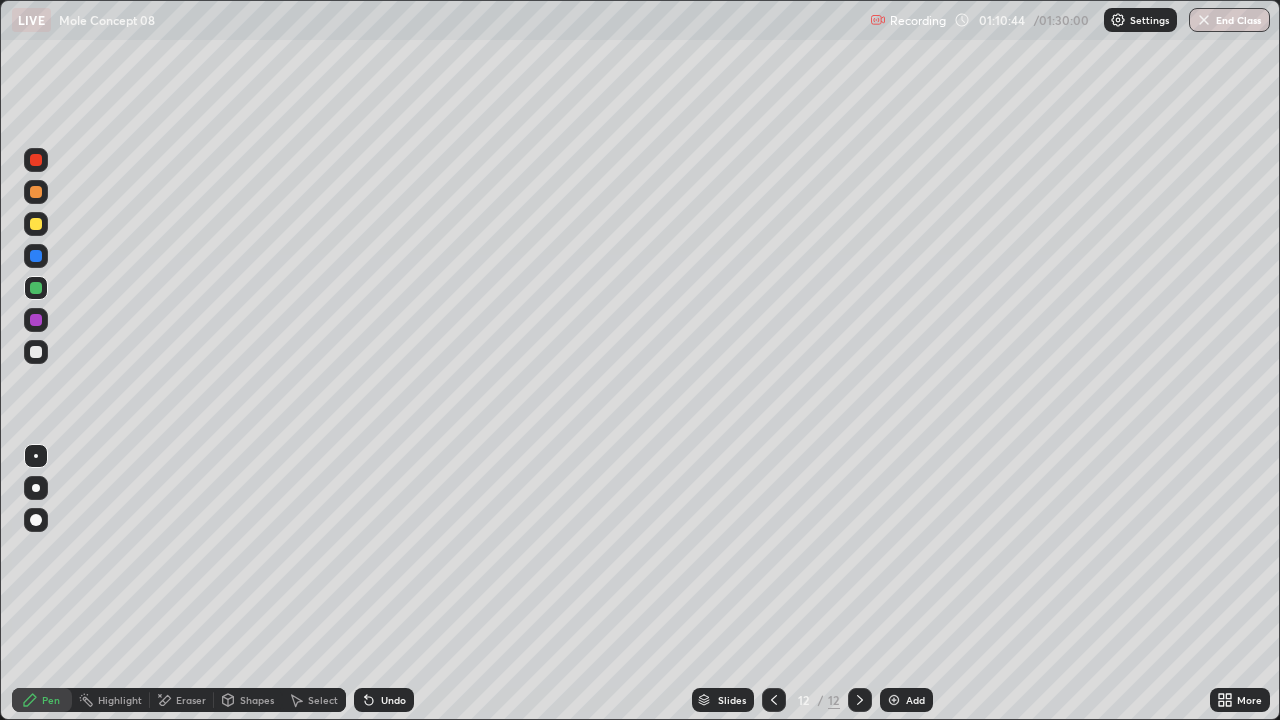 click at bounding box center (36, 352) 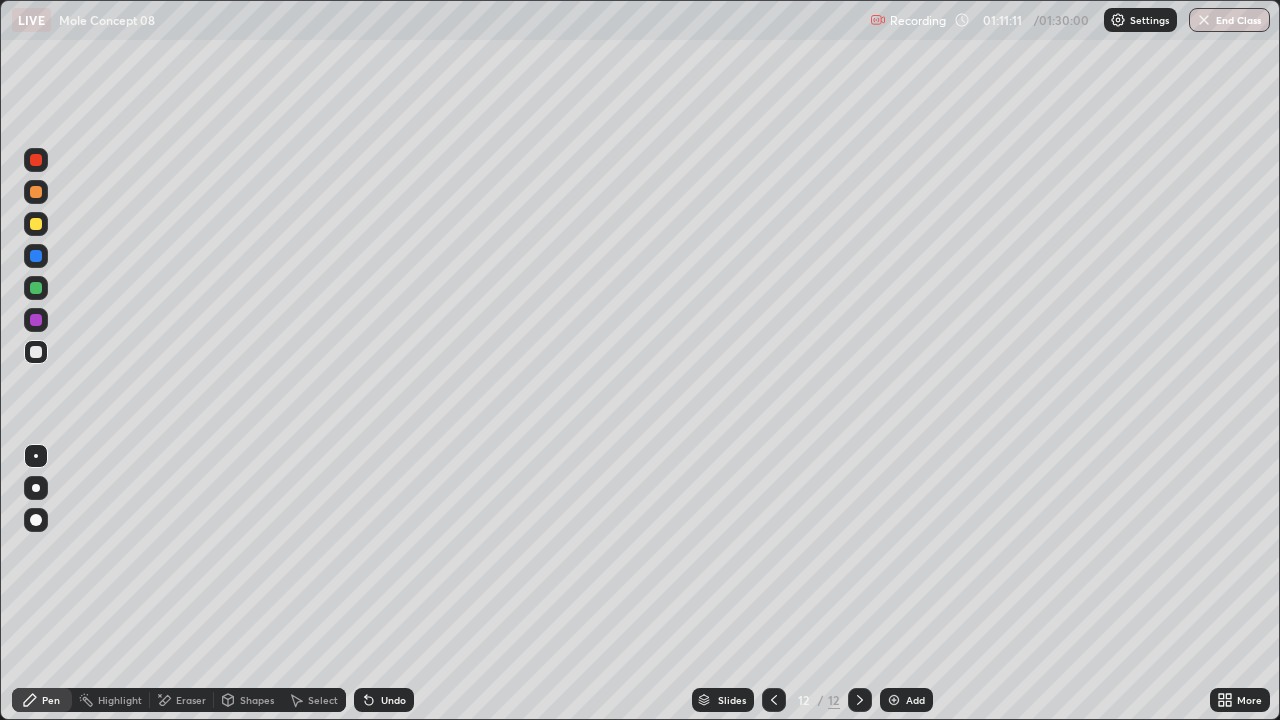 click at bounding box center (36, 256) 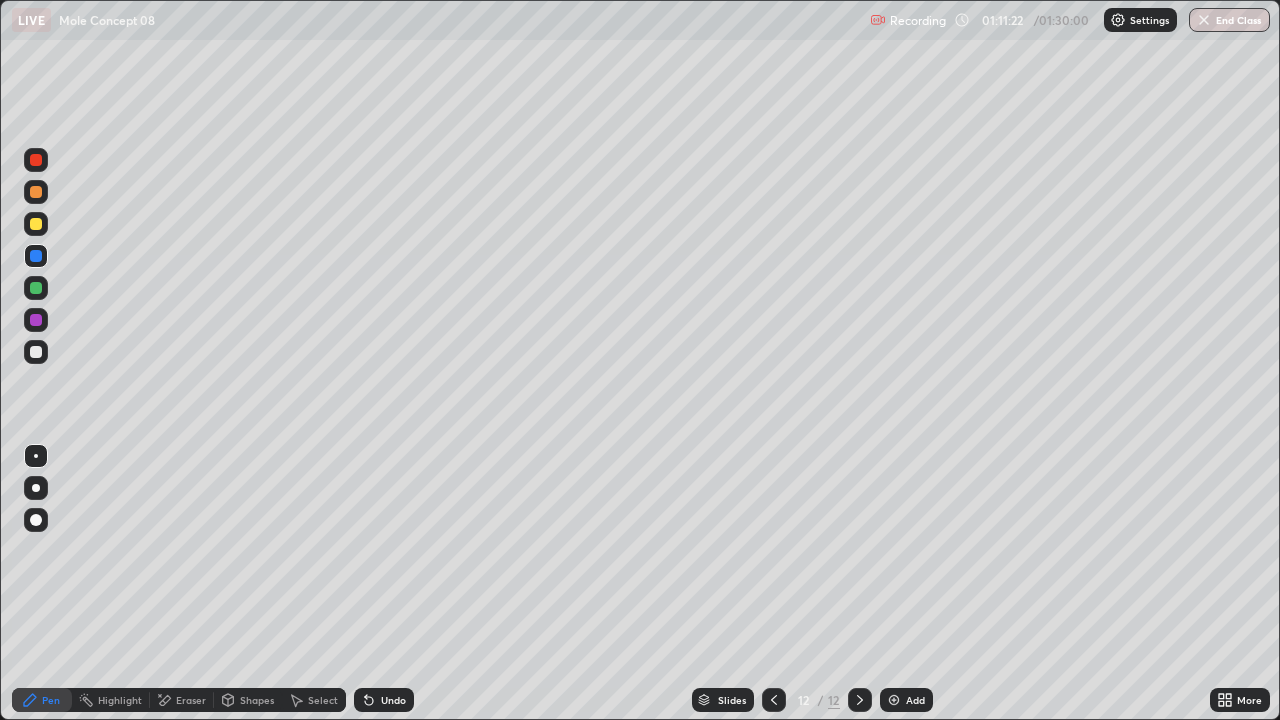 click at bounding box center [36, 288] 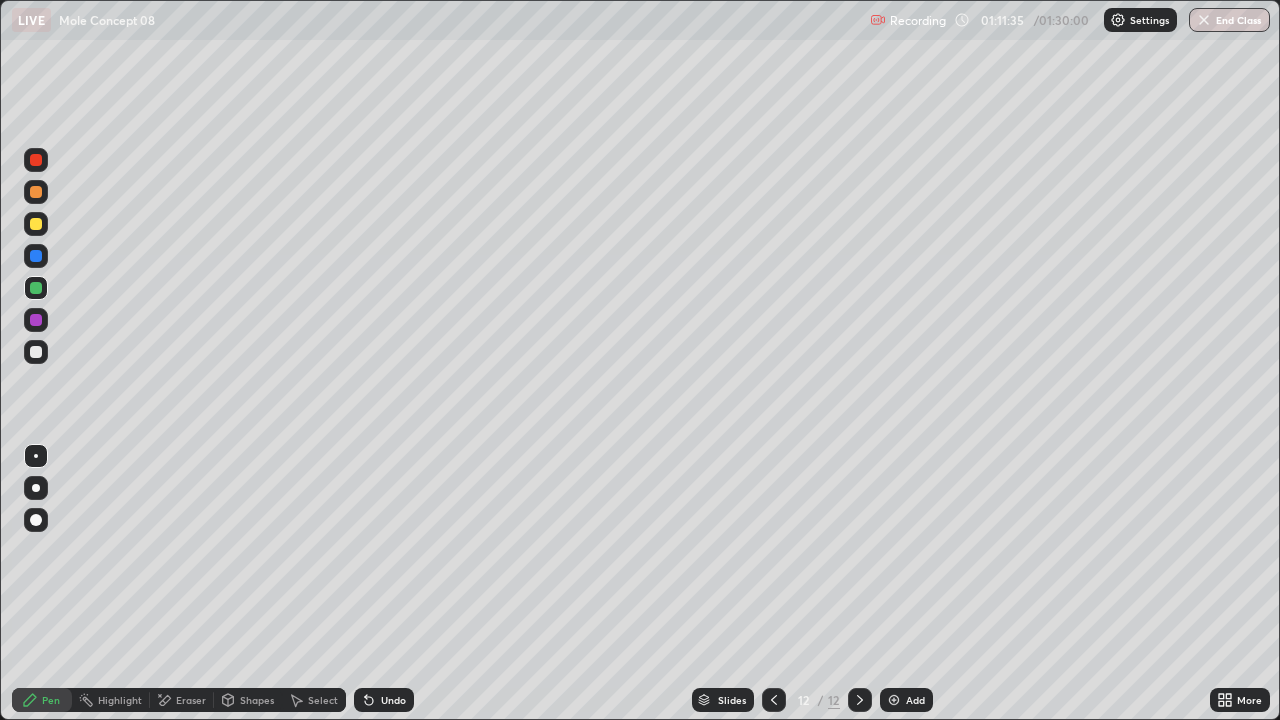 click at bounding box center (36, 352) 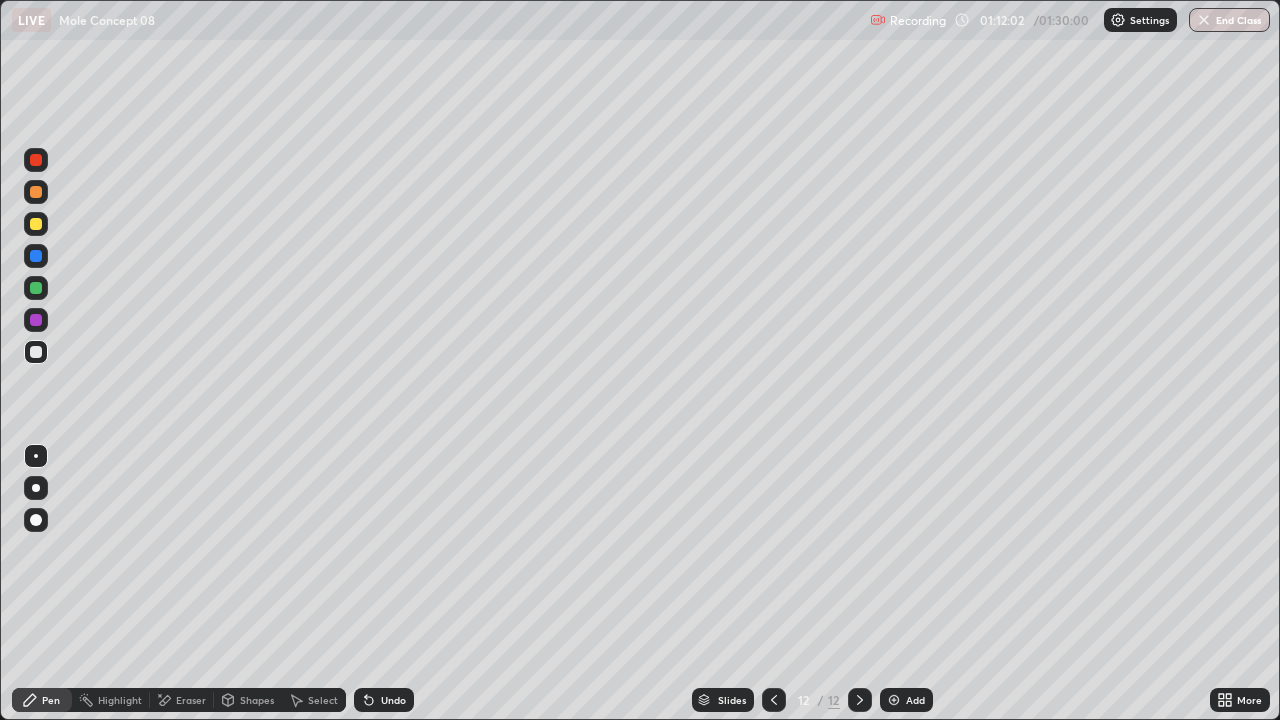 click at bounding box center [36, 256] 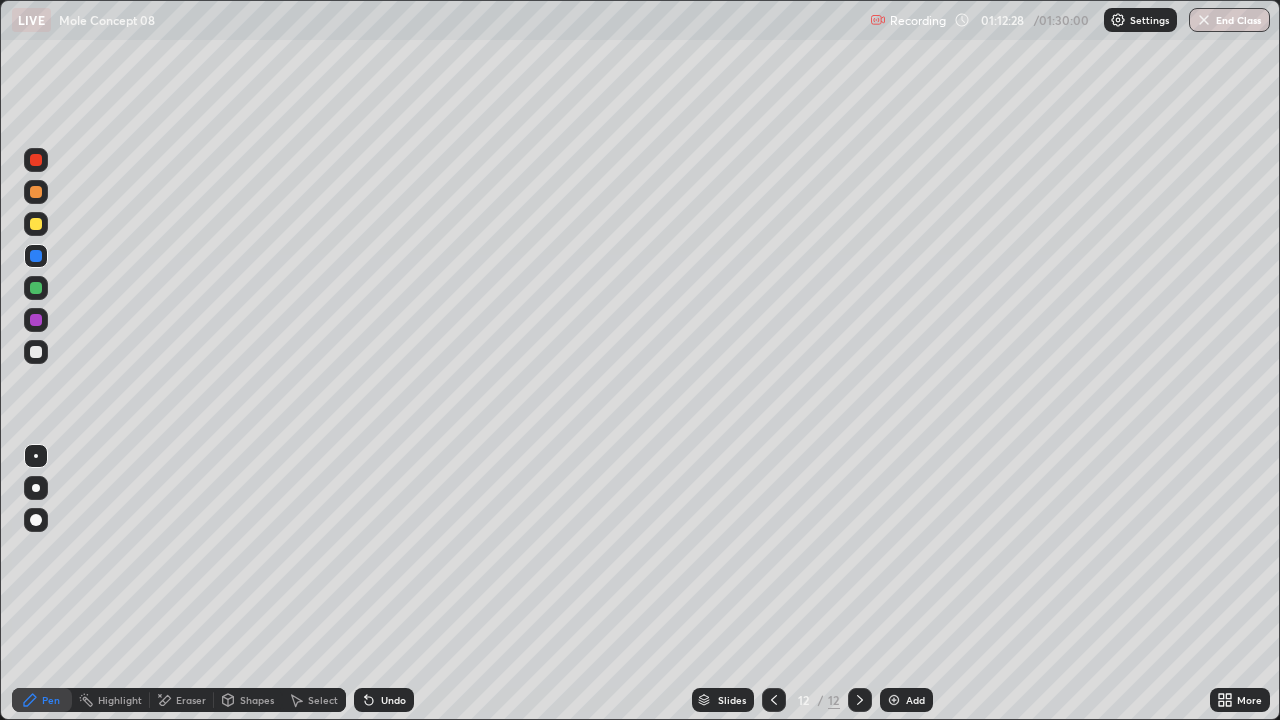 click at bounding box center (36, 224) 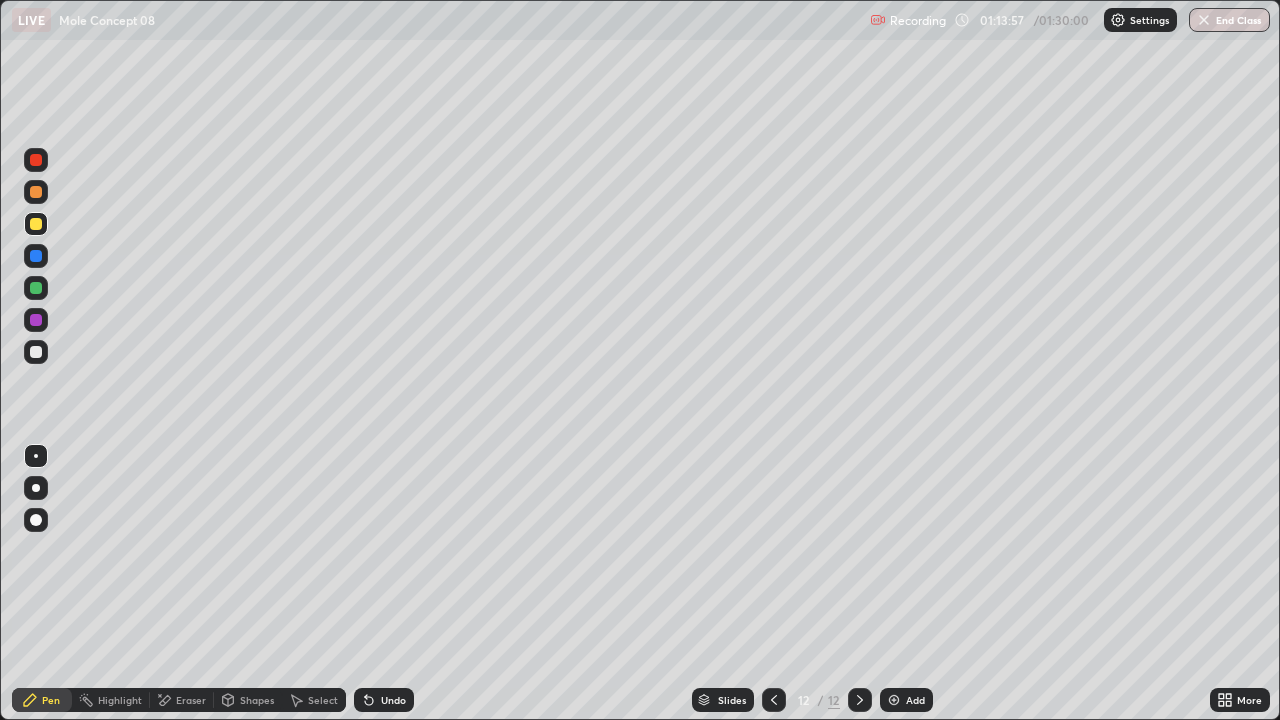 click on "Eraser" at bounding box center (191, 700) 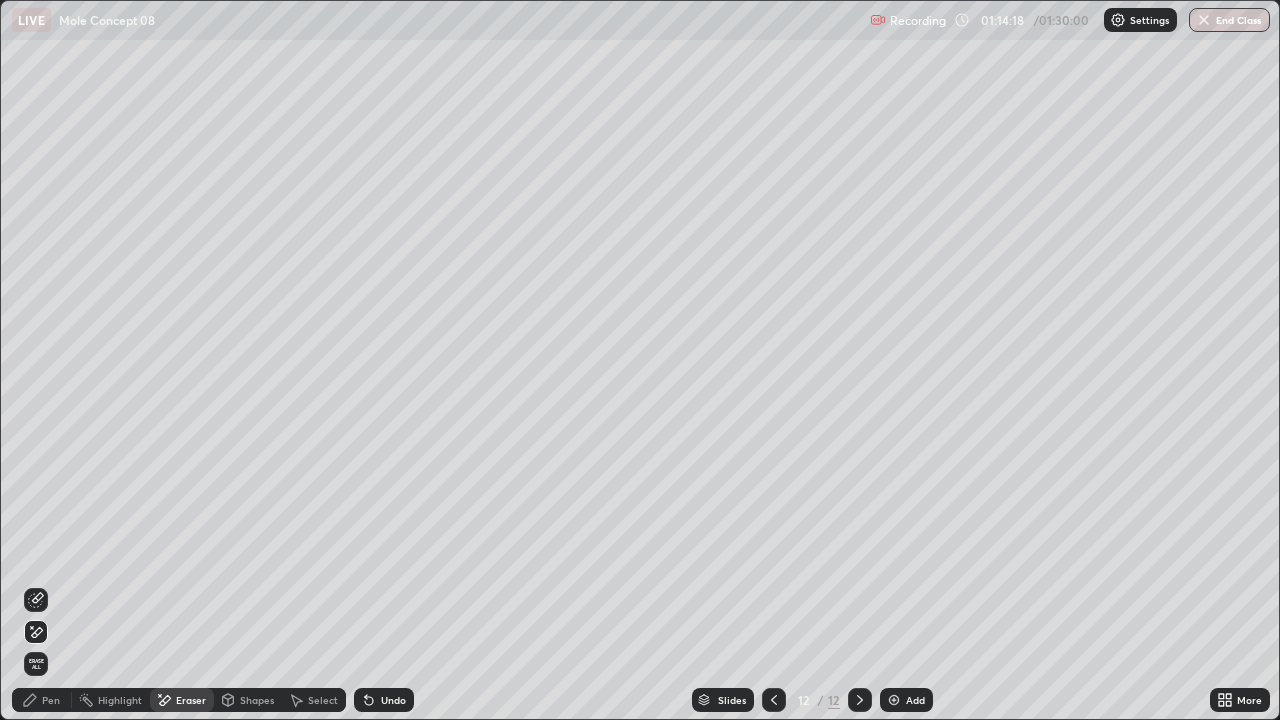 click on "Pen" at bounding box center (51, 700) 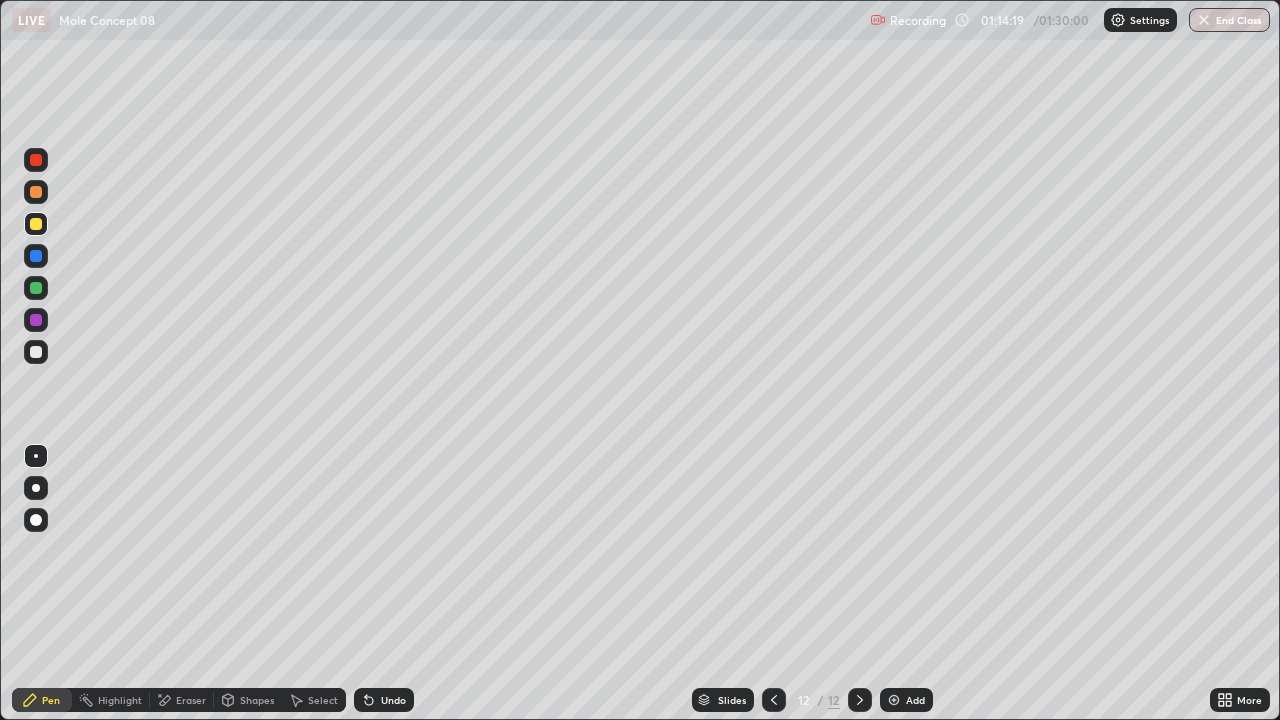 click at bounding box center [36, 352] 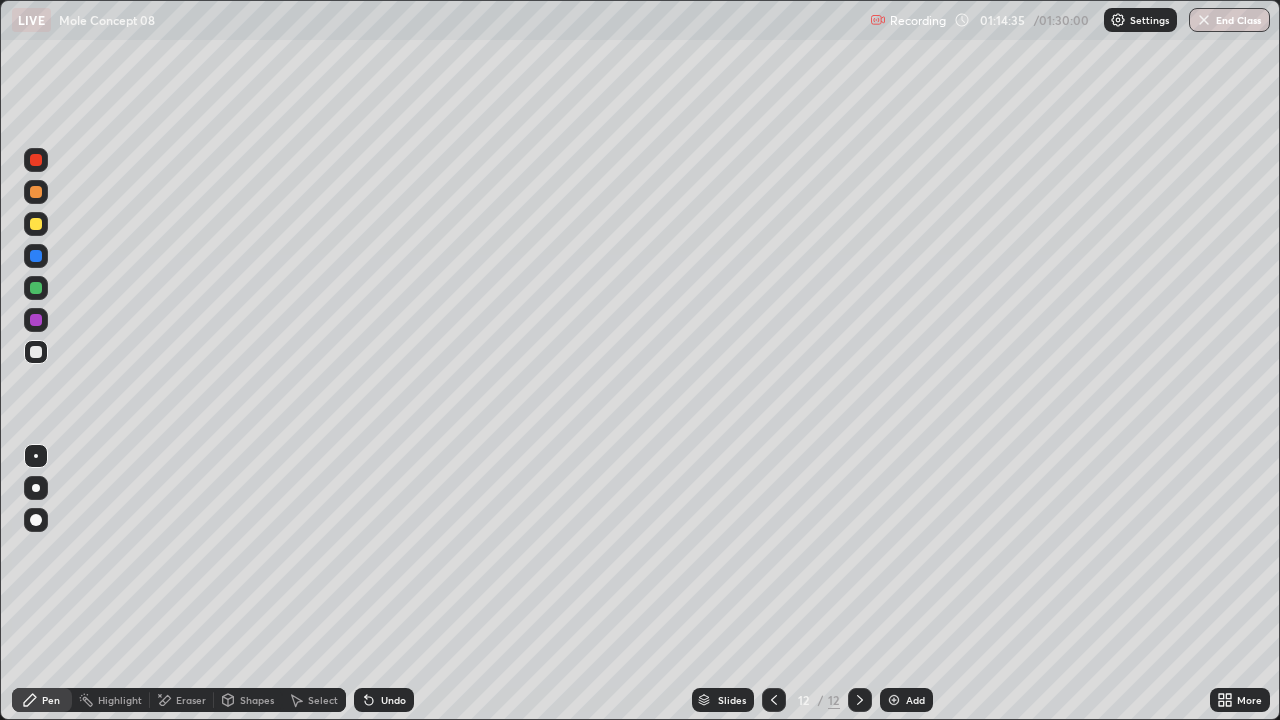 click on "Undo" at bounding box center (393, 700) 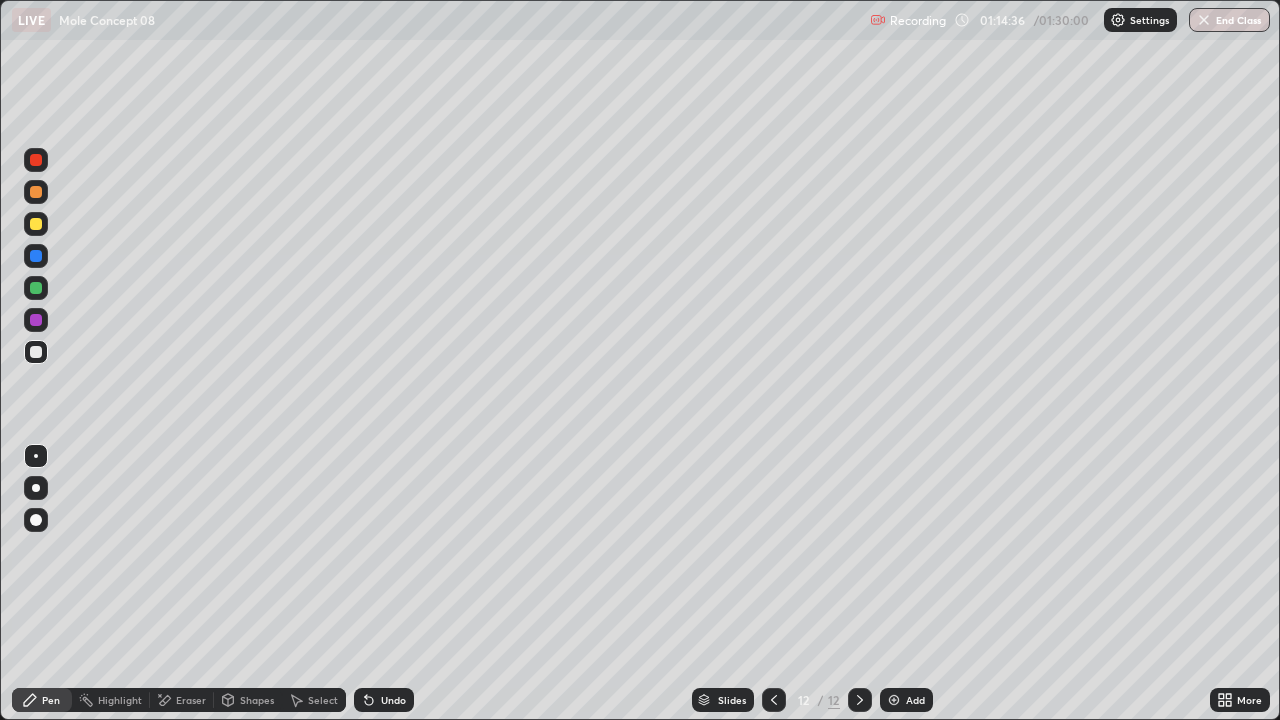 click on "Undo" at bounding box center (393, 700) 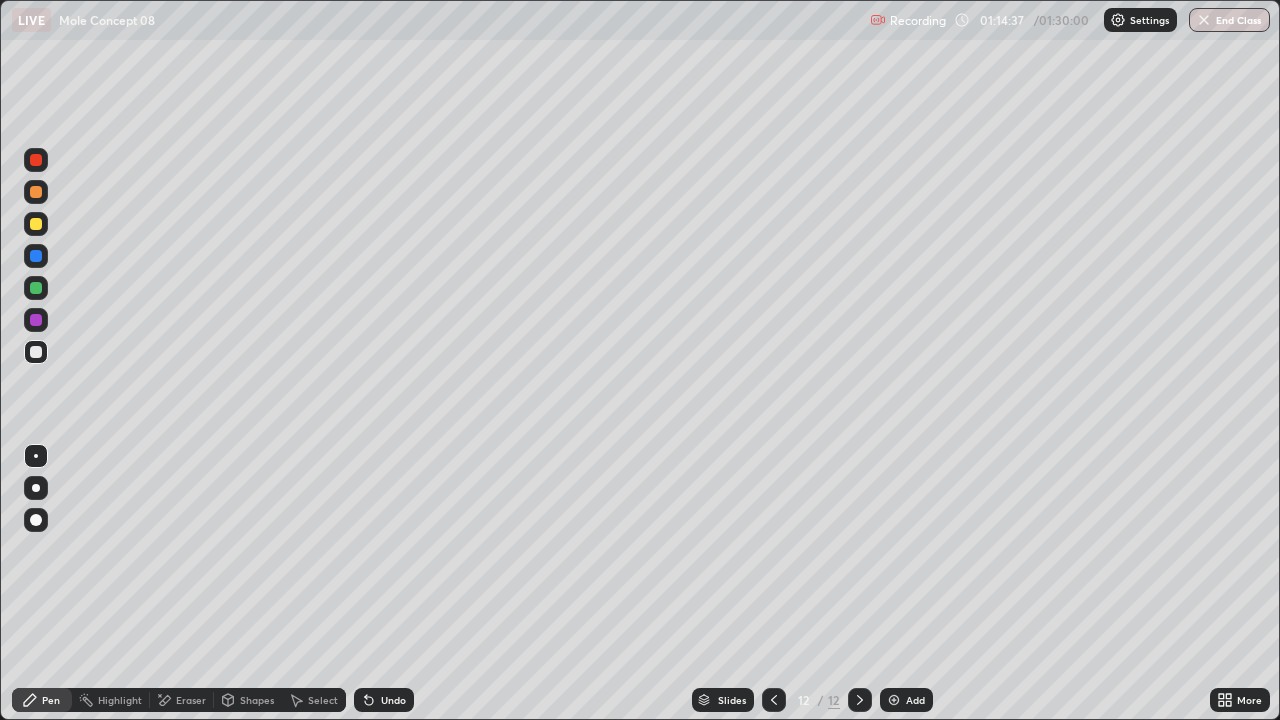 click on "Undo" at bounding box center (384, 700) 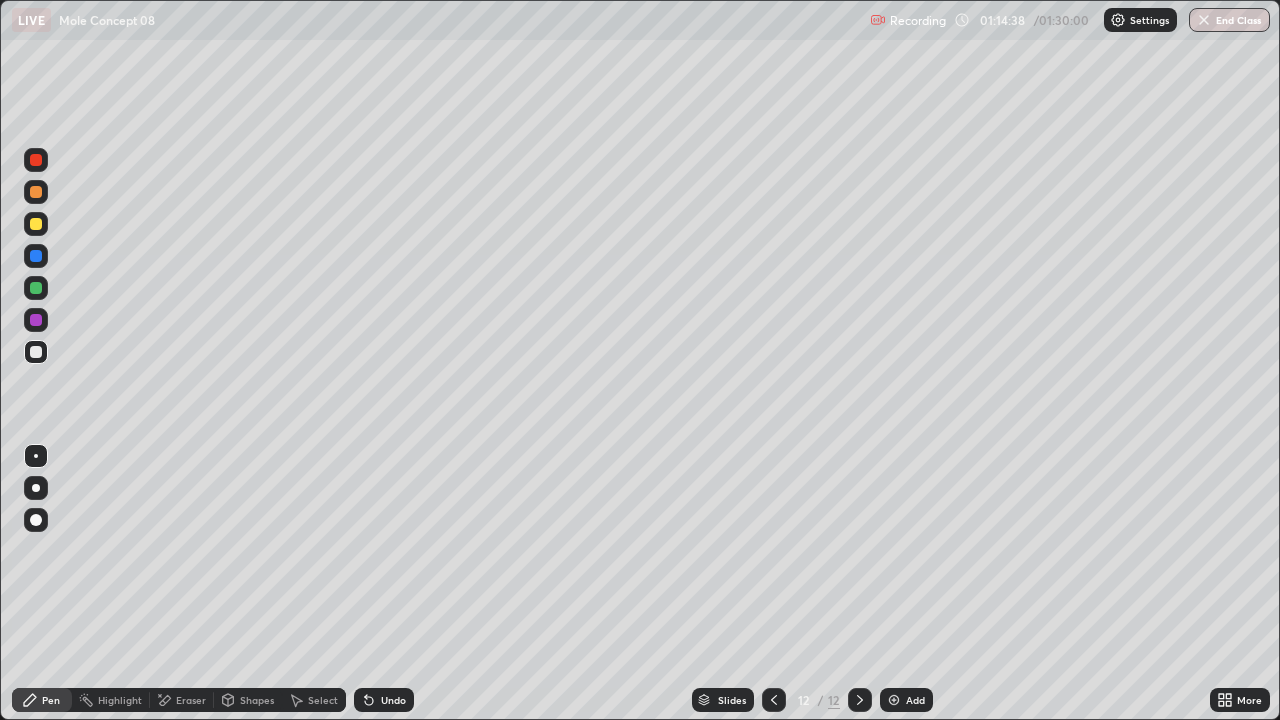click on "Undo" at bounding box center (384, 700) 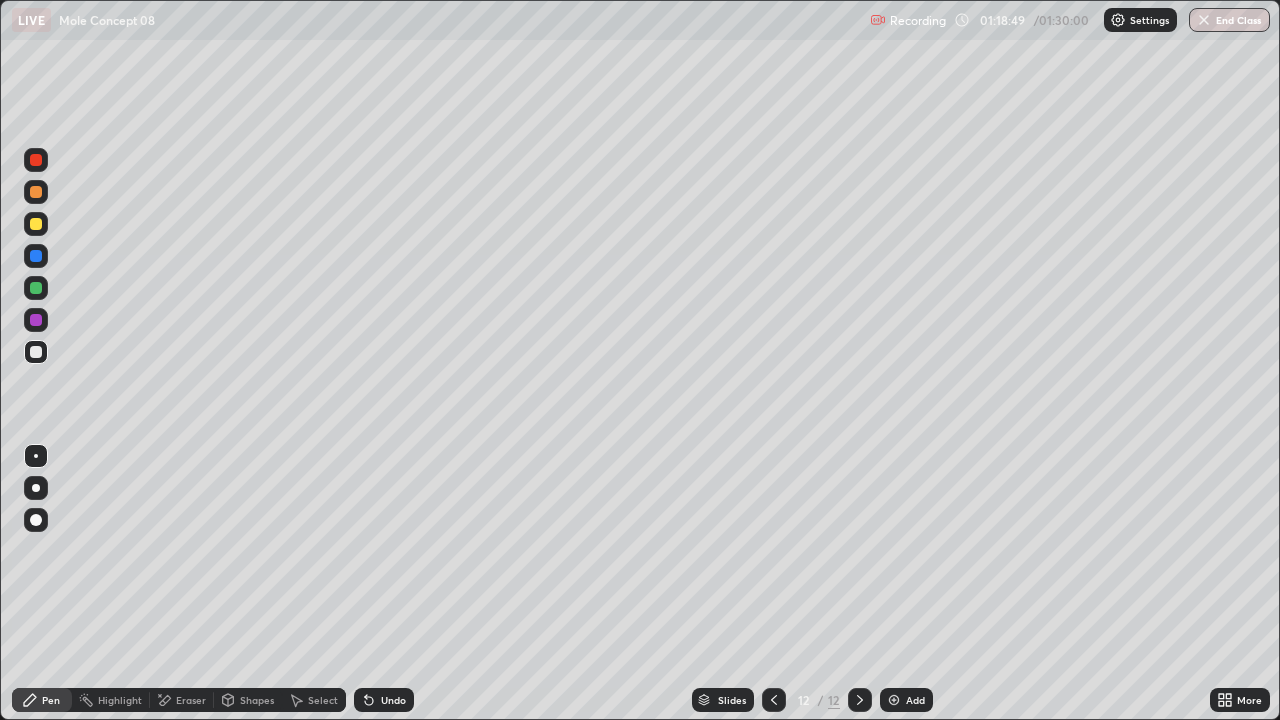 click on "Shapes" at bounding box center (248, 700) 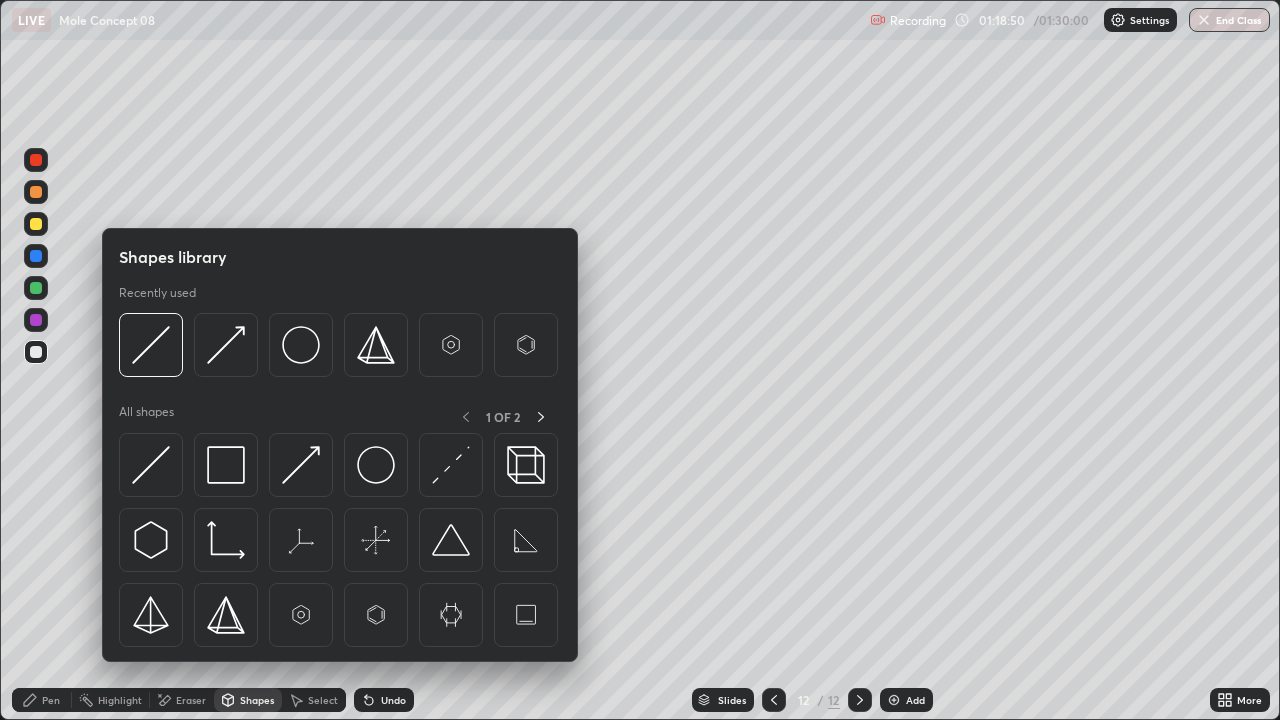 click on "Eraser" at bounding box center (191, 700) 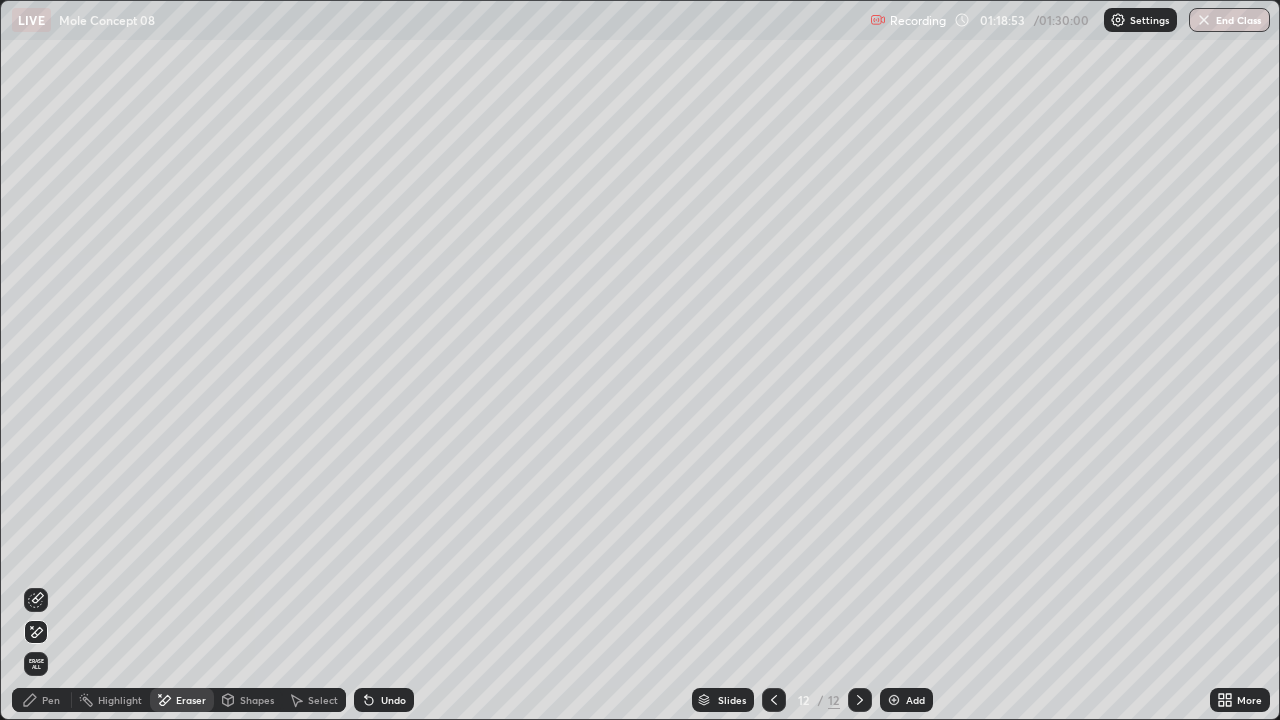 click on "Pen" at bounding box center [42, 700] 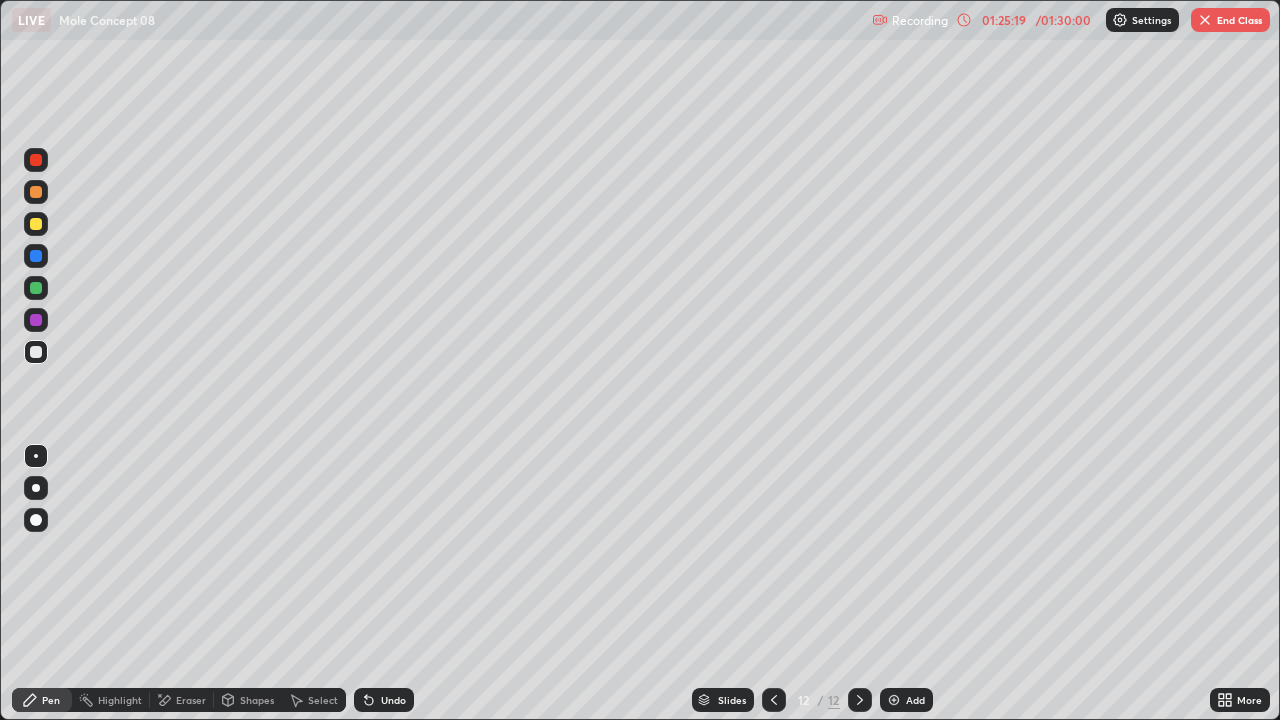 click on "End Class" at bounding box center [1230, 20] 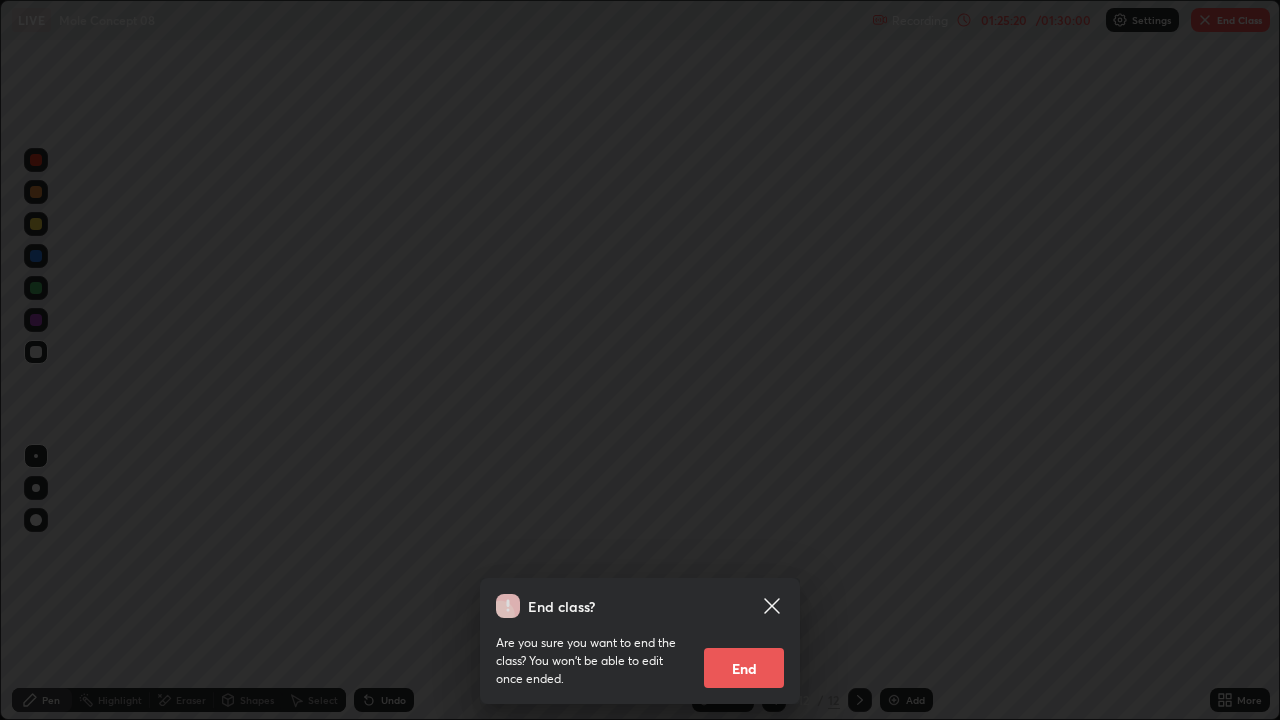 click on "End" at bounding box center [744, 668] 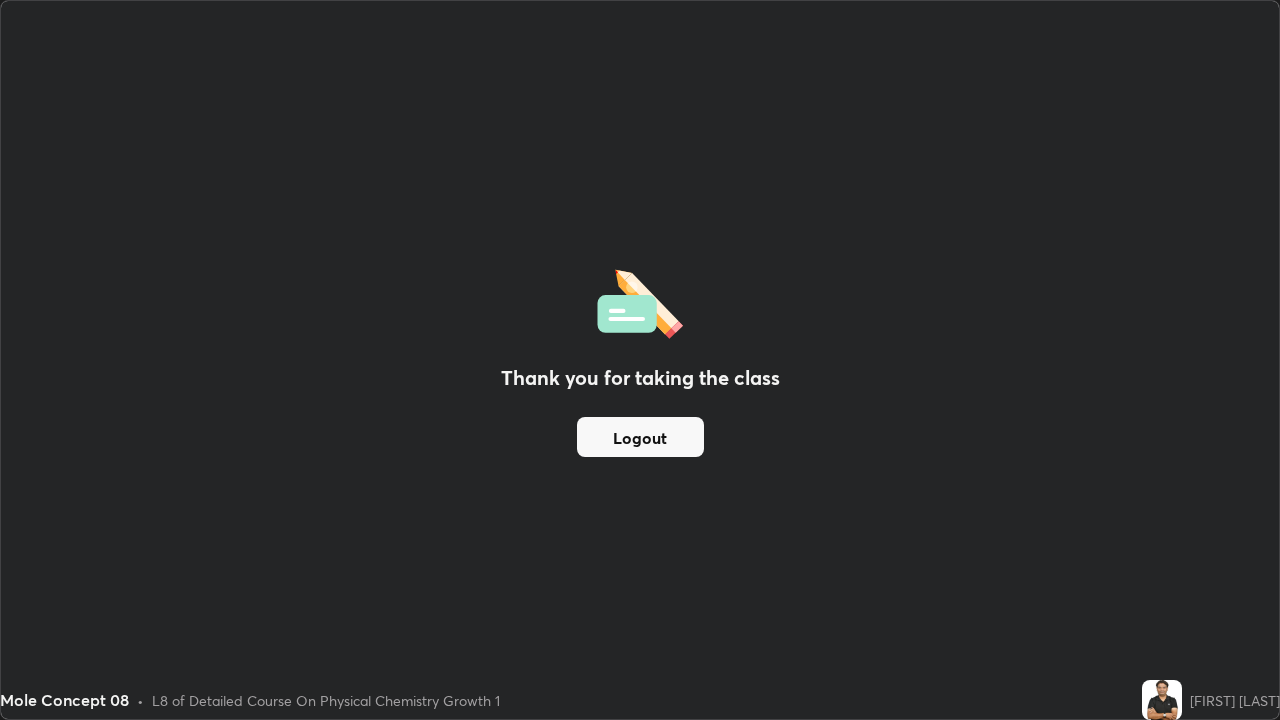 click on "Logout" at bounding box center [640, 437] 